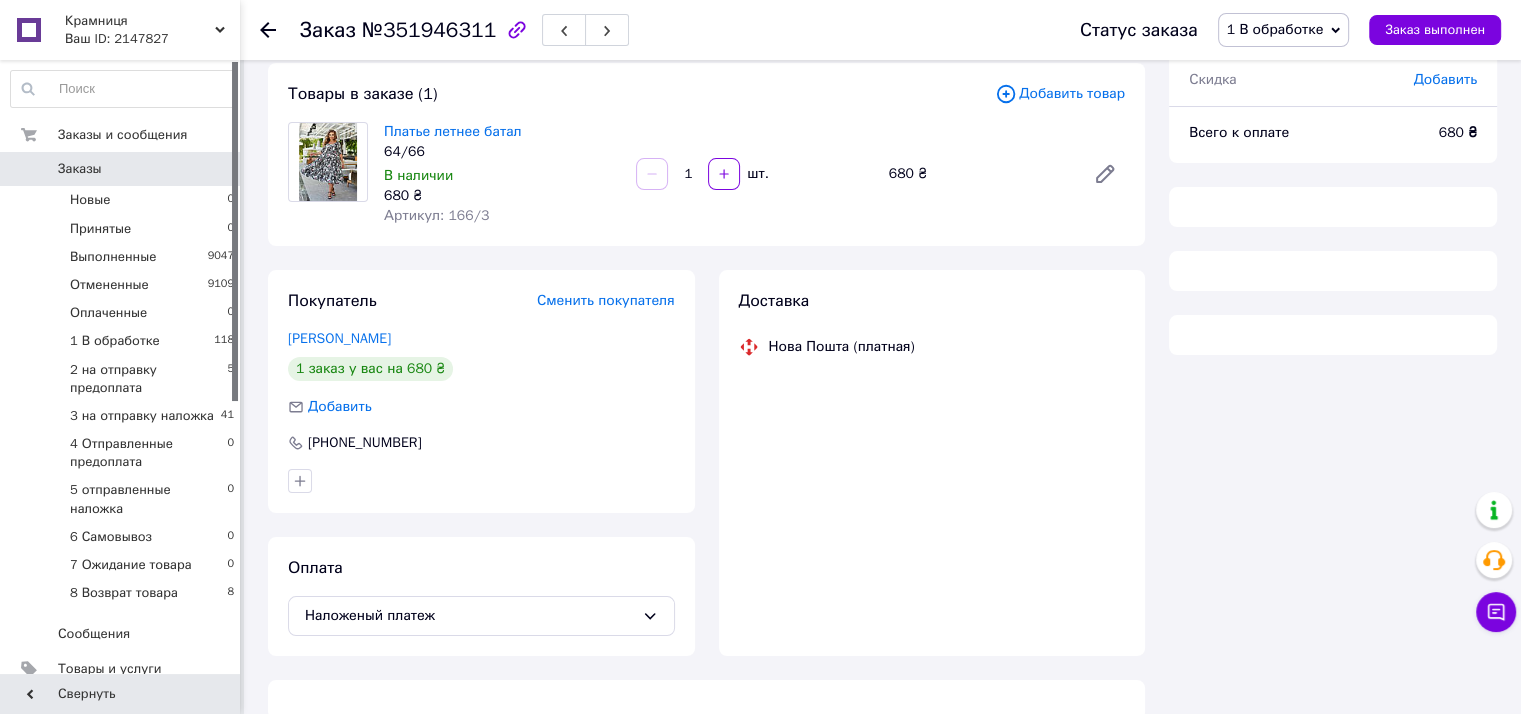 scroll, scrollTop: 0, scrollLeft: 0, axis: both 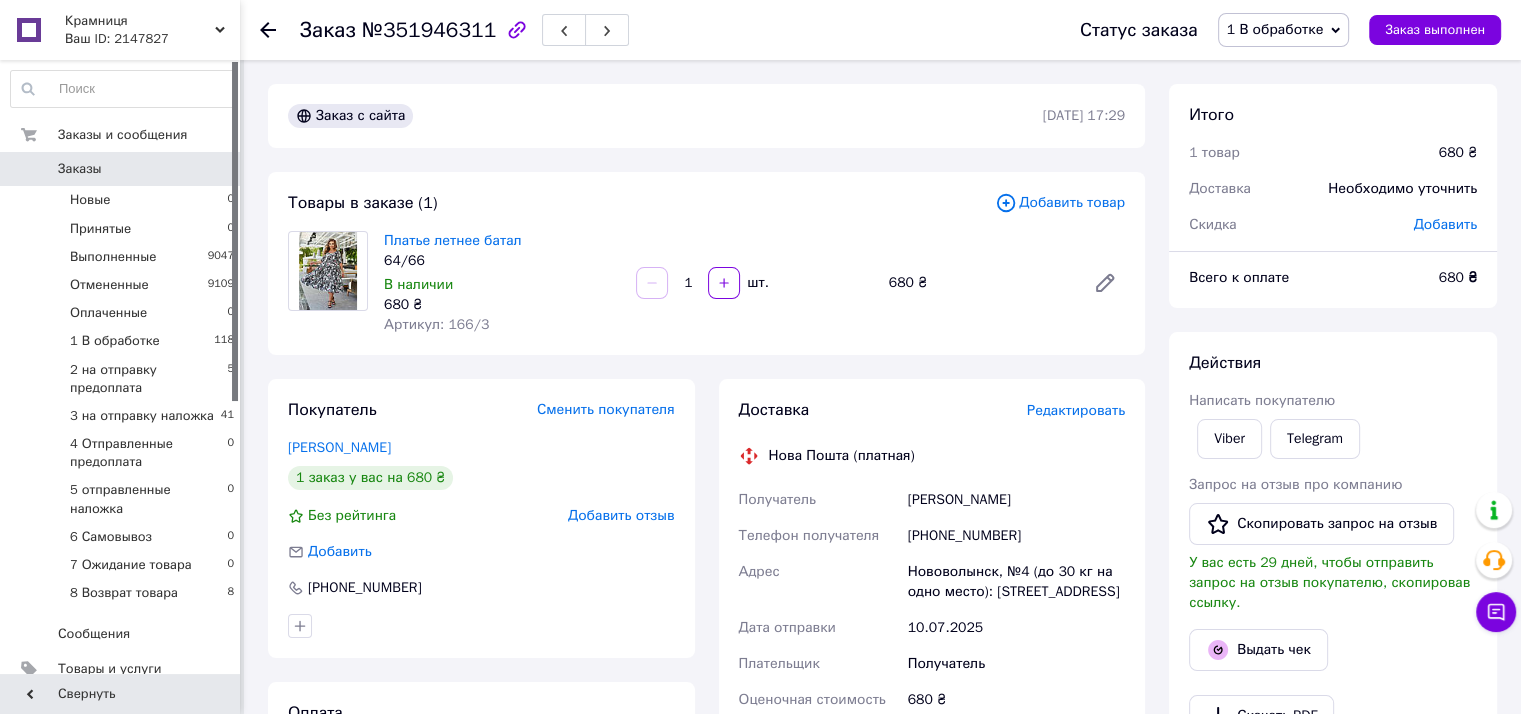 click on "1 В обработке" at bounding box center [1275, 29] 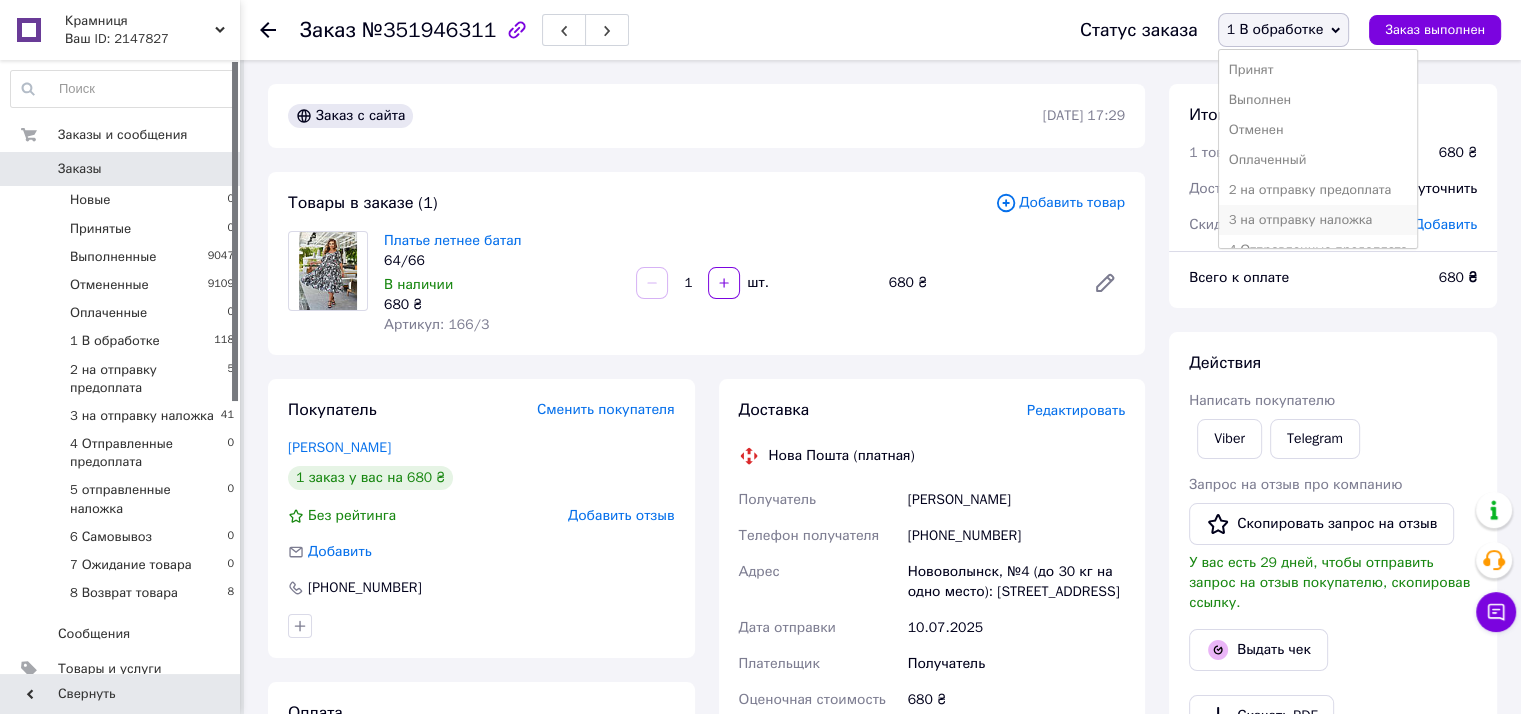 click on "3 на отправку наложка" at bounding box center [1318, 220] 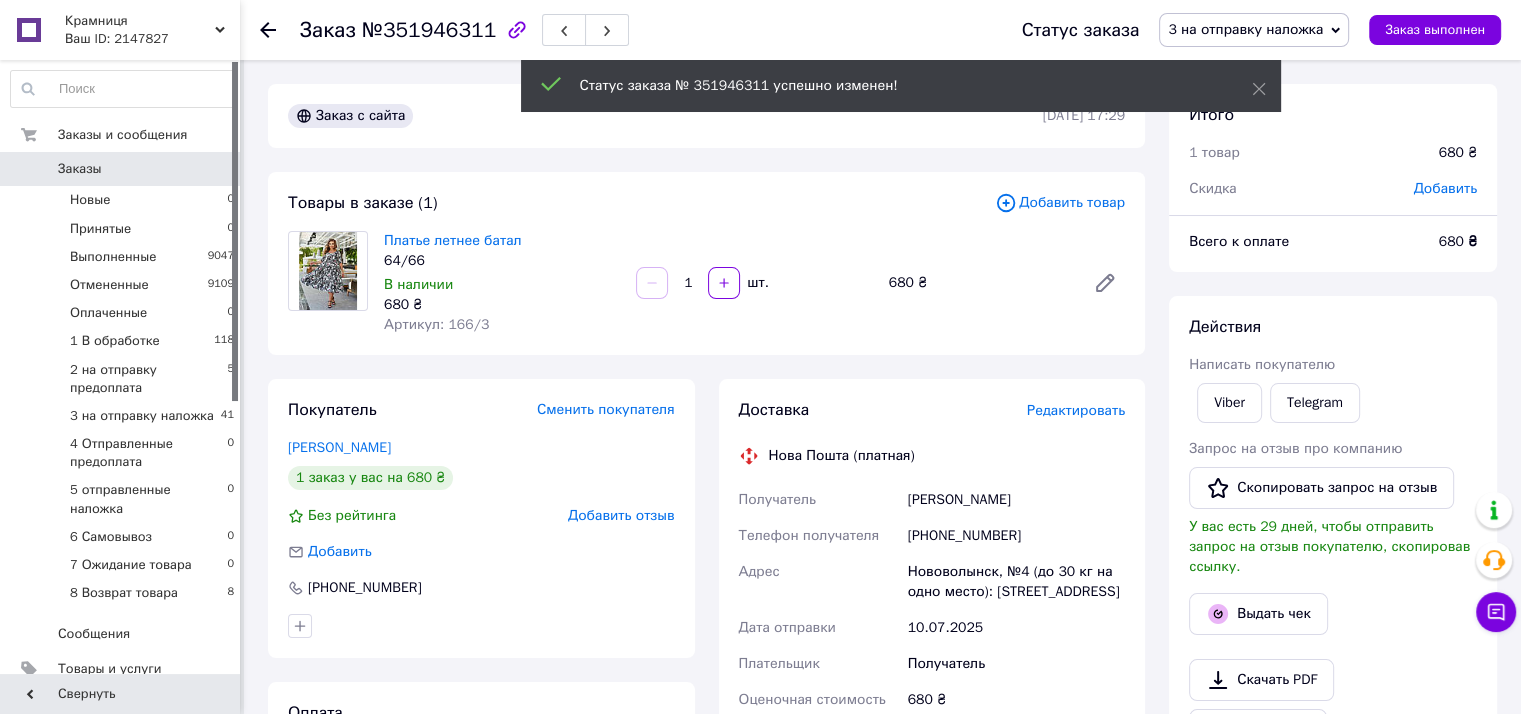 click on "Действия Написать покупателю Viber Telegram Запрос на отзыв про компанию   Скопировать запрос на отзыв У вас есть 29 дней, чтобы отправить запрос на отзыв покупателю, скопировав ссылку.   Выдать чек   Скачать PDF   Печать PDF   Дублировать заказ" at bounding box center [1333, 558] 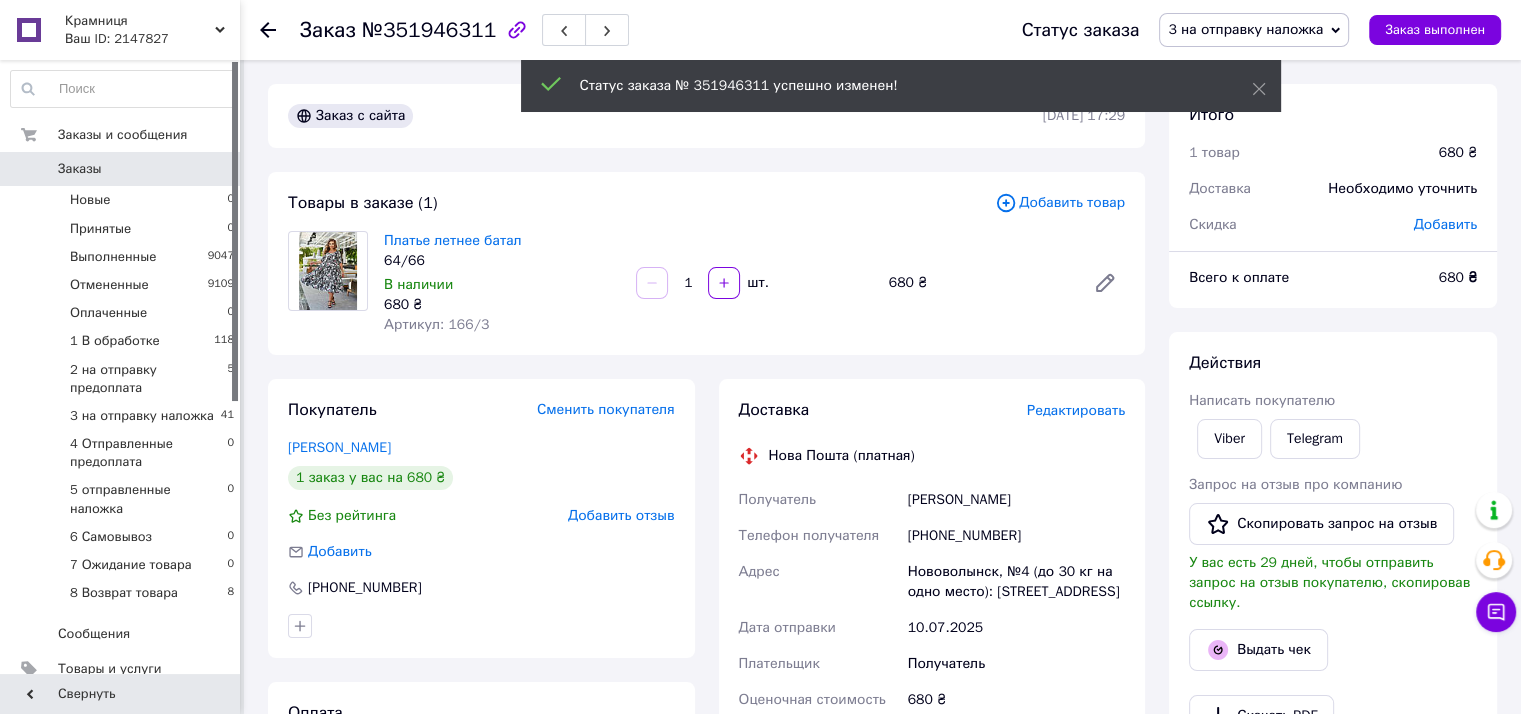 click on "Написать покупателю" at bounding box center [1262, 400] 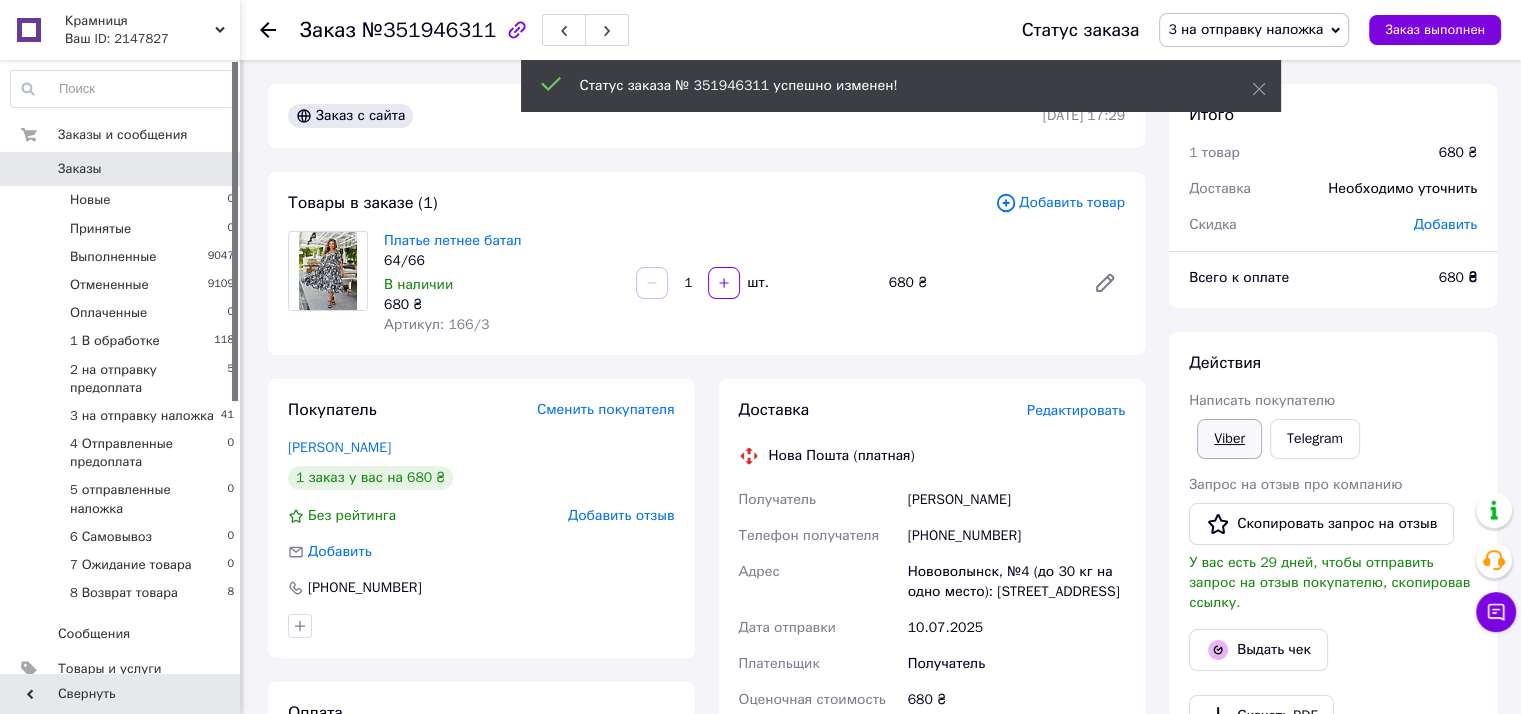 click on "Viber" at bounding box center [1229, 439] 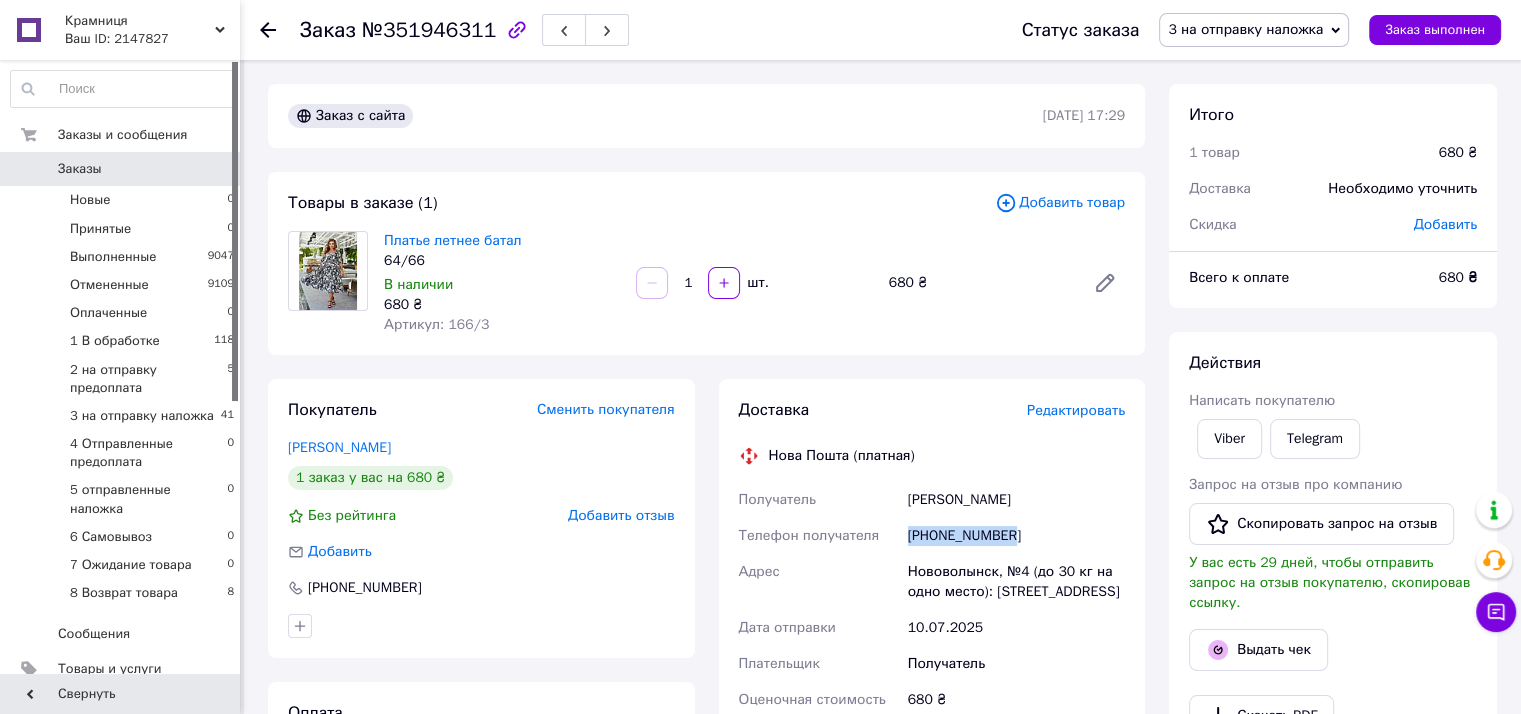 drag, startPoint x: 996, startPoint y: 513, endPoint x: 891, endPoint y: 519, distance: 105.17129 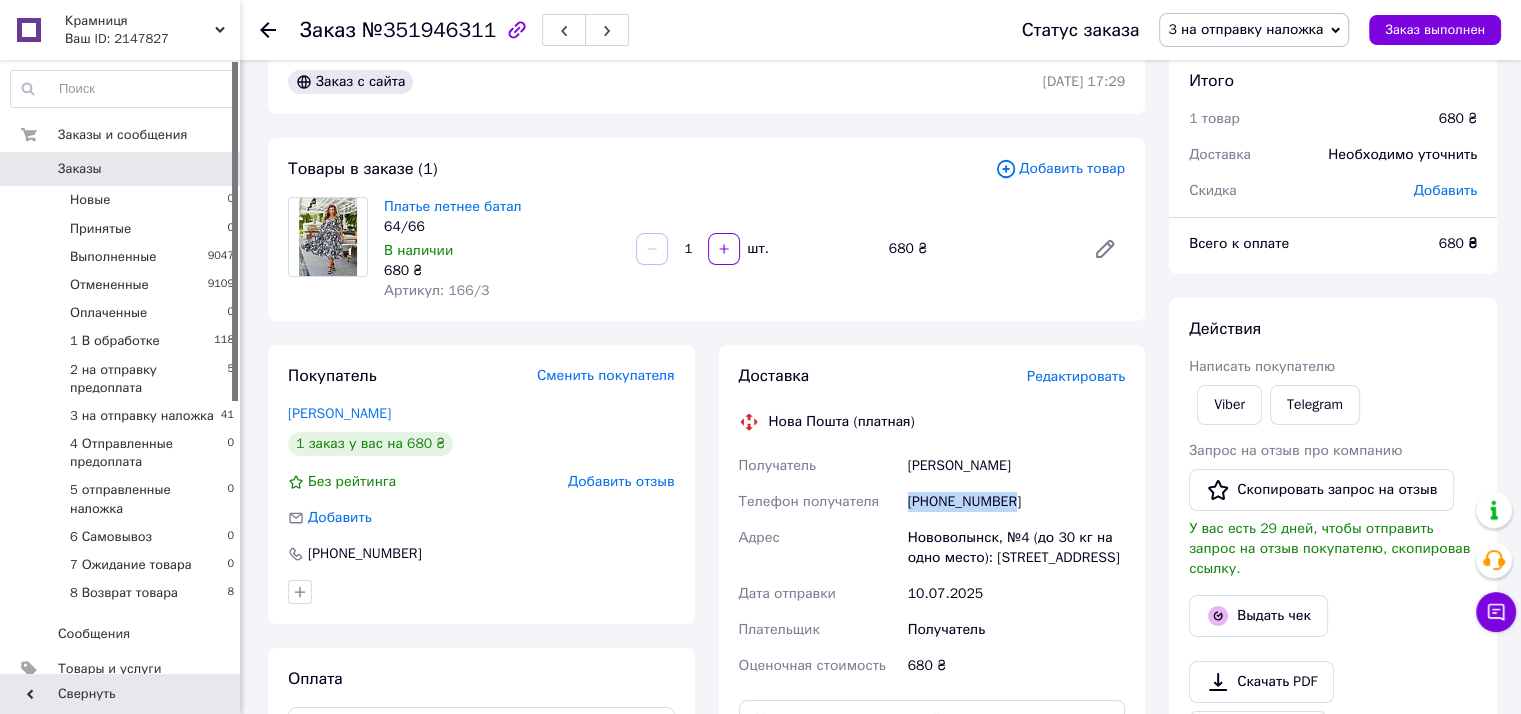 scroll, scrollTop: 0, scrollLeft: 0, axis: both 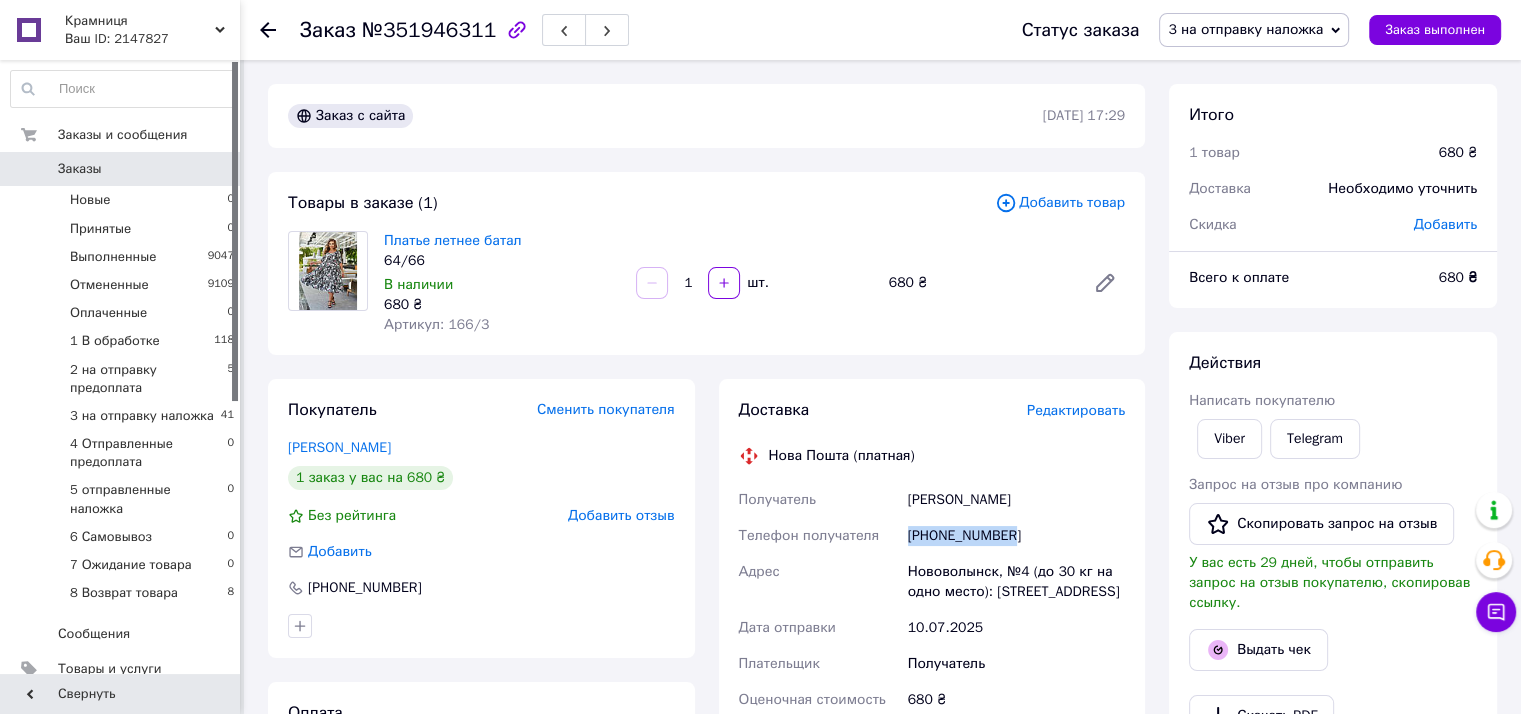 copy on "Получатель [PERSON_NAME]" 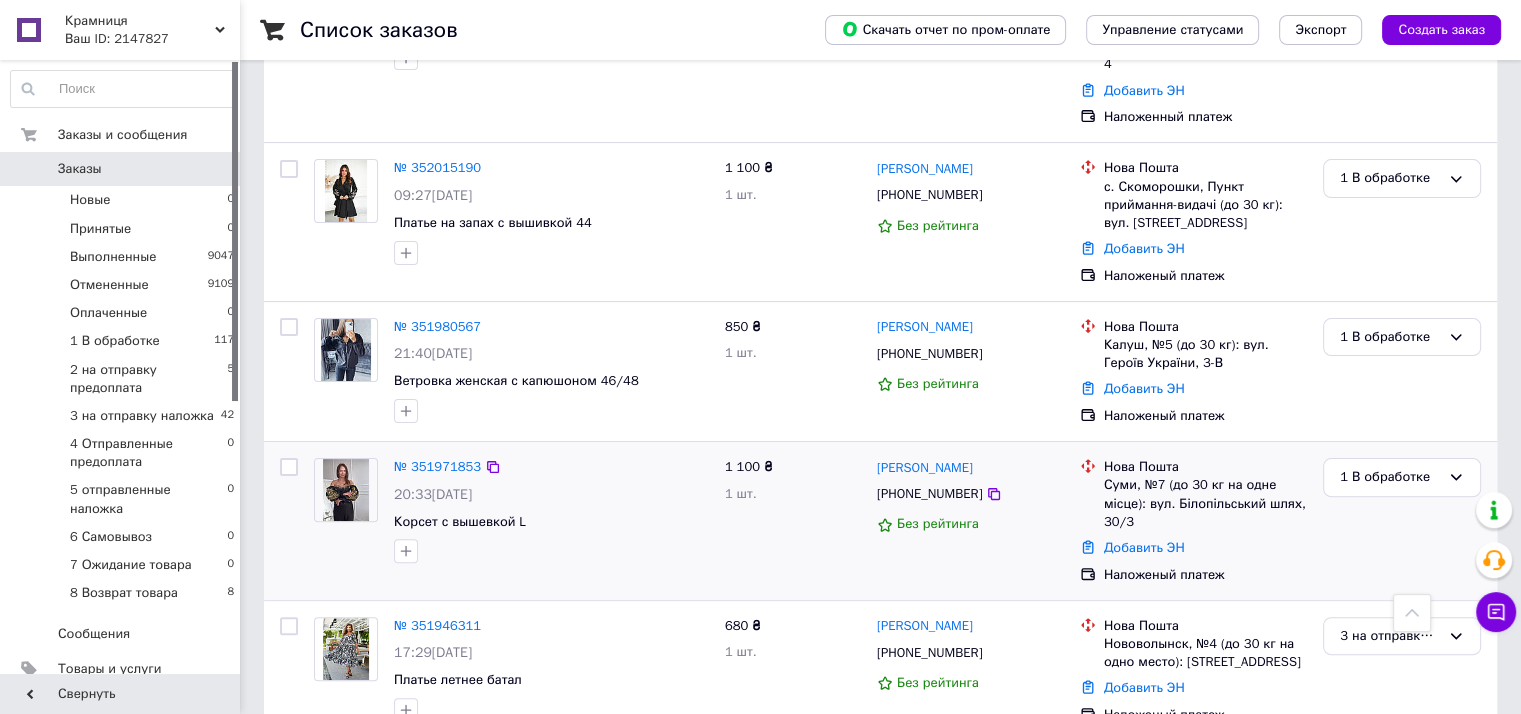 scroll, scrollTop: 400, scrollLeft: 0, axis: vertical 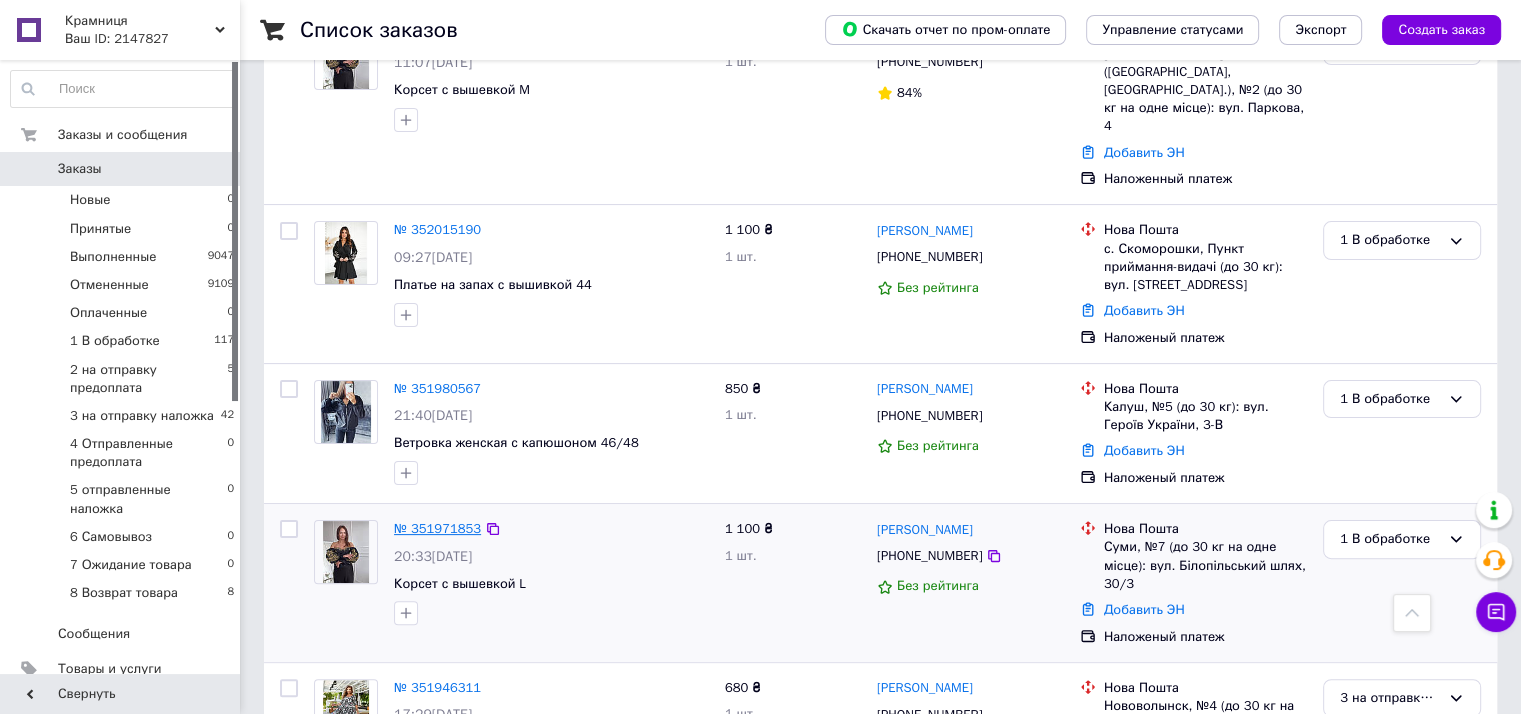click on "№ 351971853" at bounding box center [437, 528] 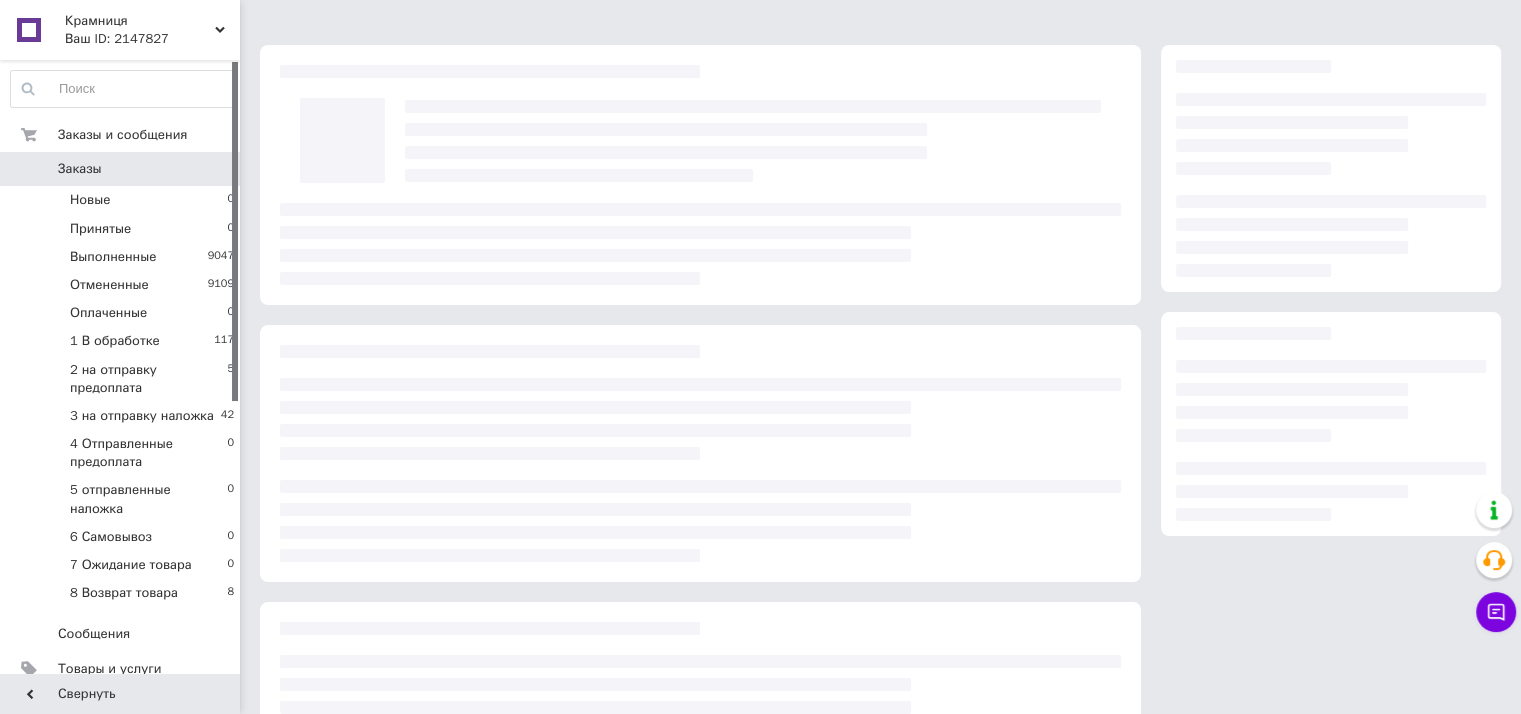 scroll, scrollTop: 0, scrollLeft: 0, axis: both 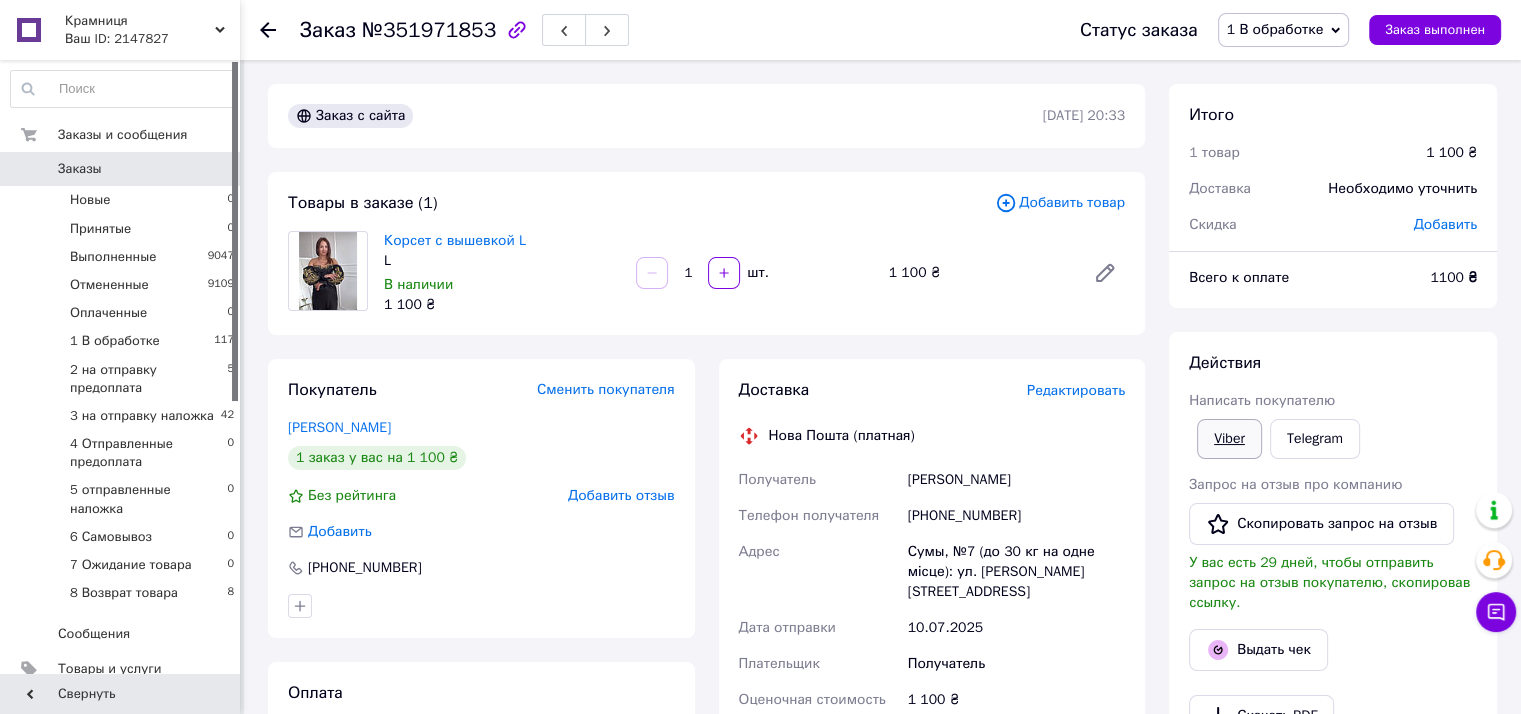 click on "Viber" at bounding box center [1229, 439] 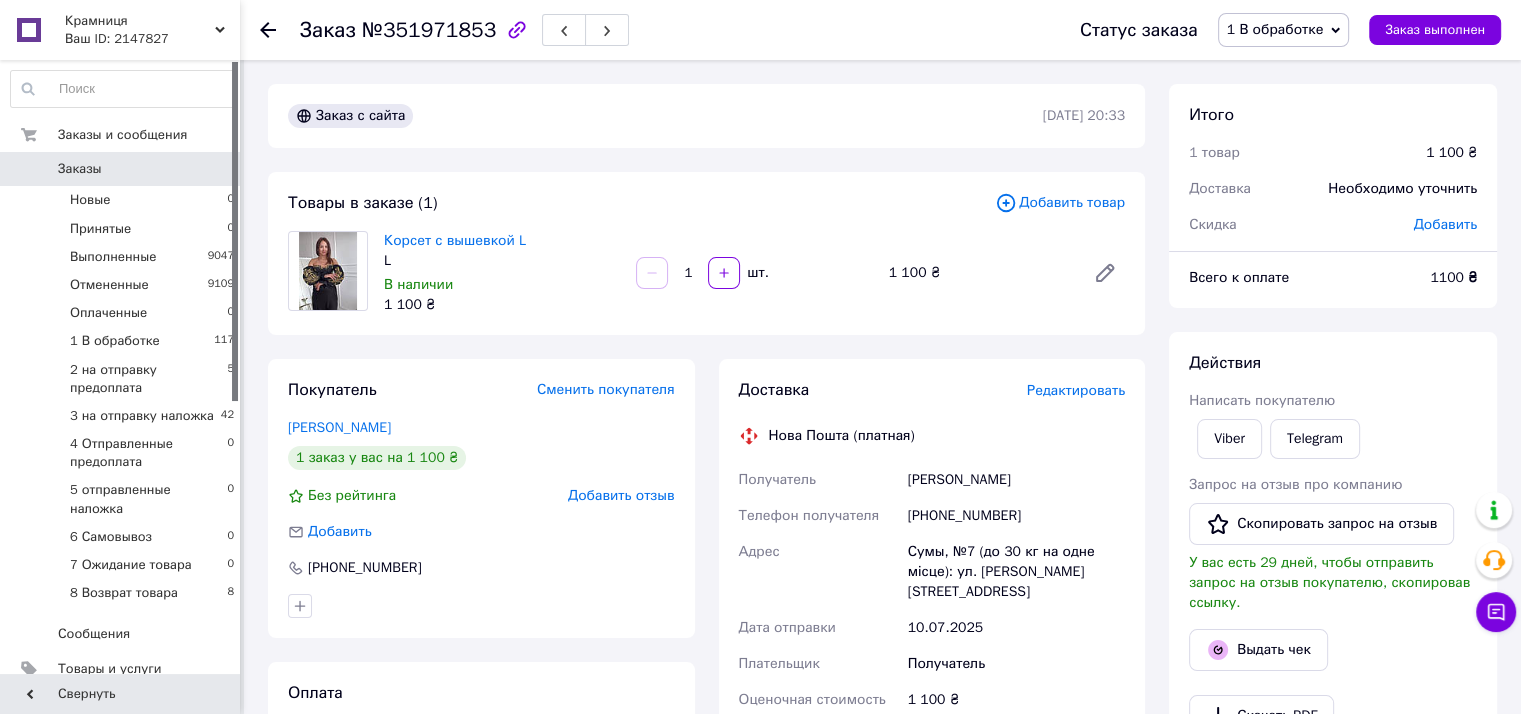 click on "Заказы" at bounding box center (80, 169) 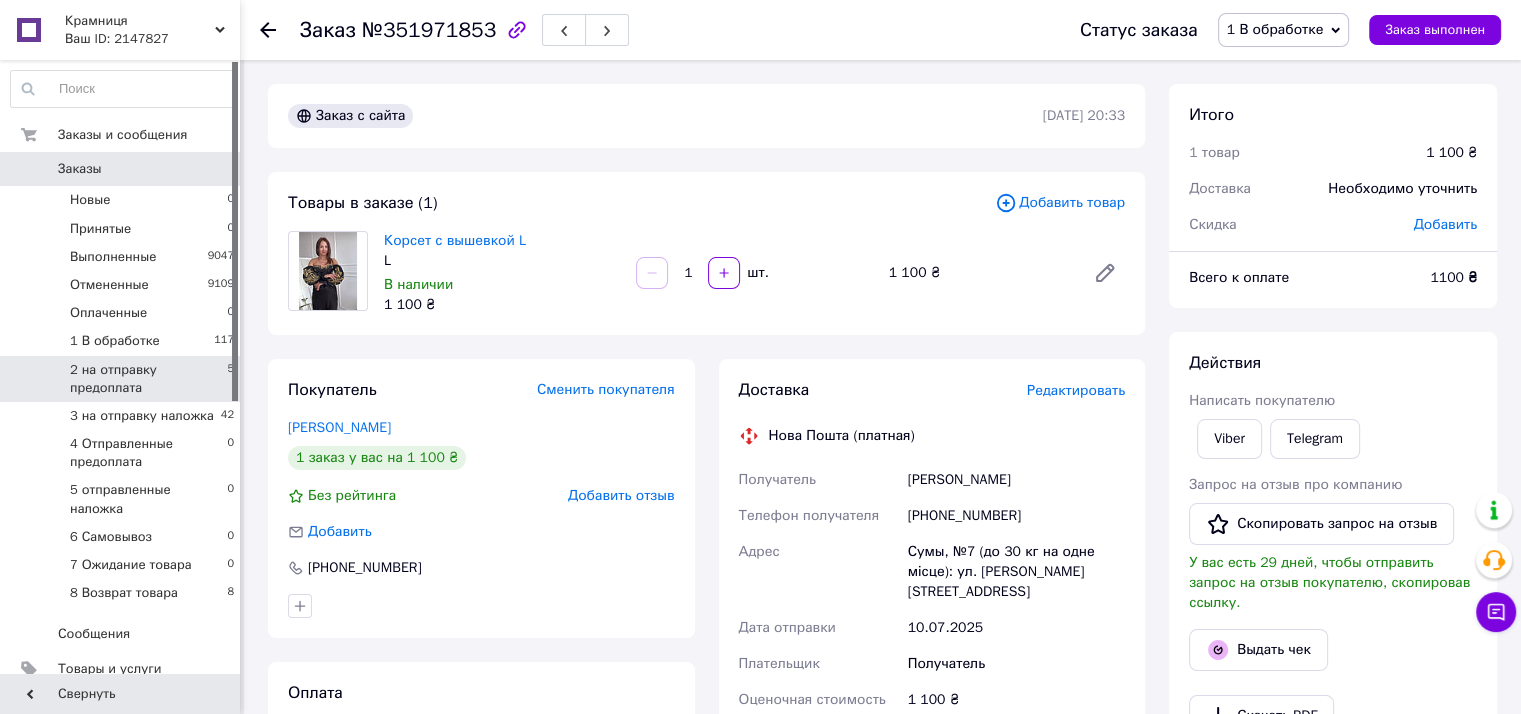 scroll, scrollTop: 0, scrollLeft: 0, axis: both 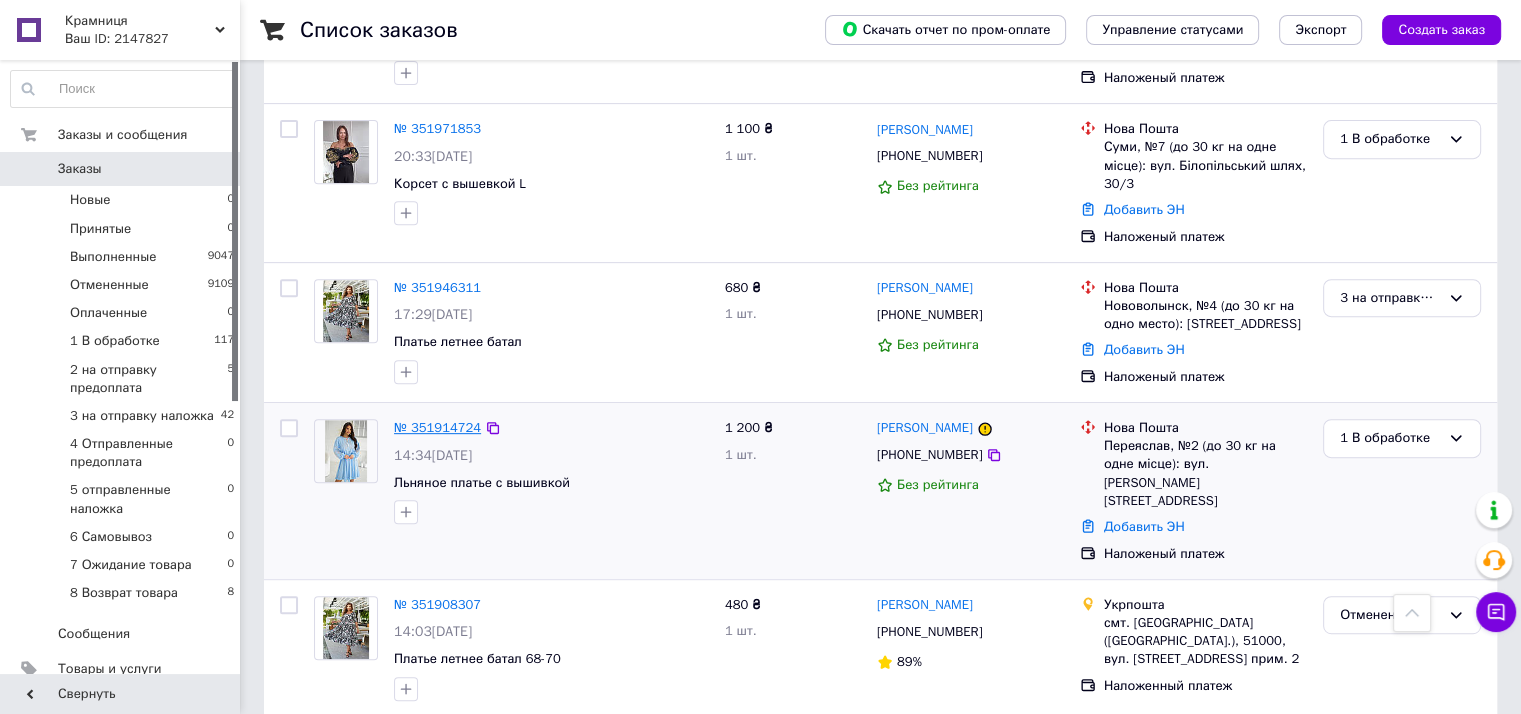 click on "№ 351914724" at bounding box center (437, 427) 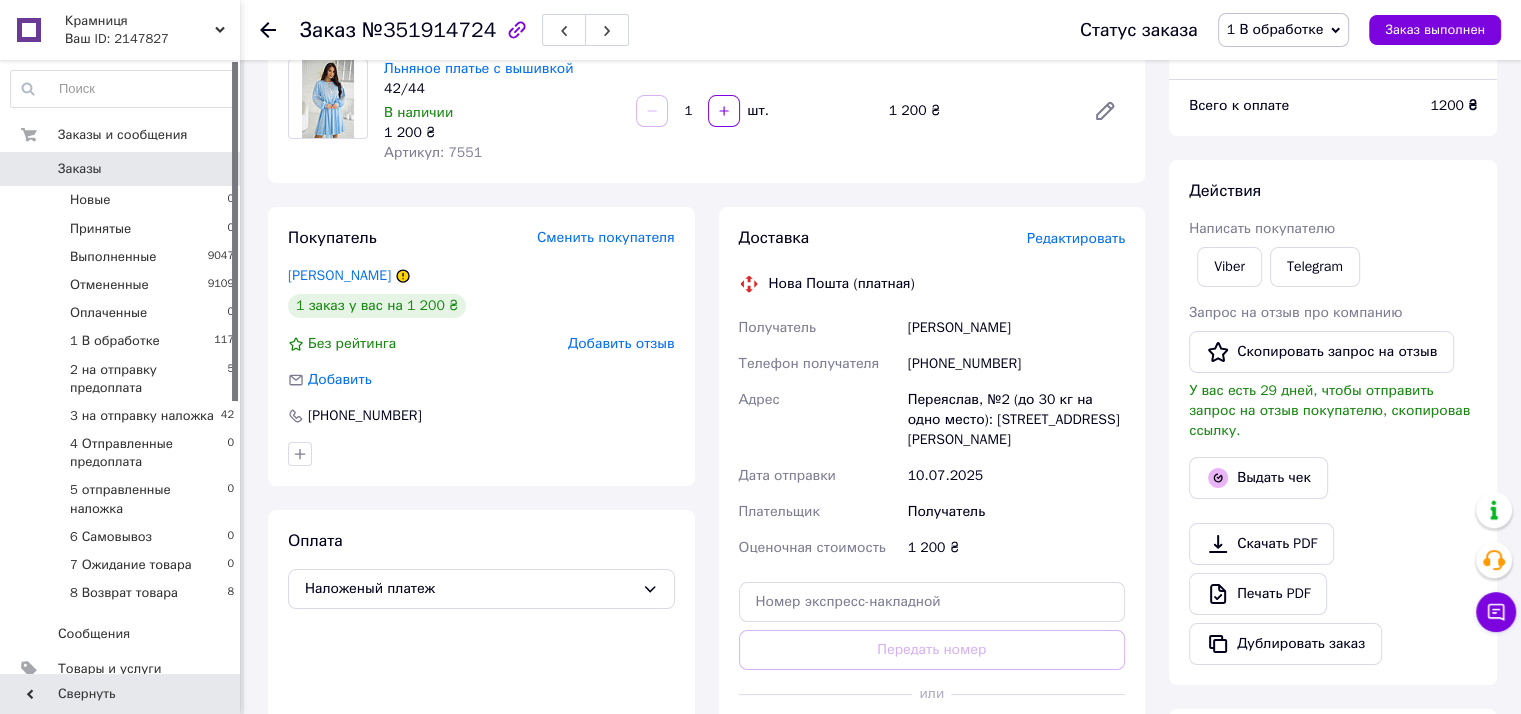 scroll, scrollTop: 172, scrollLeft: 0, axis: vertical 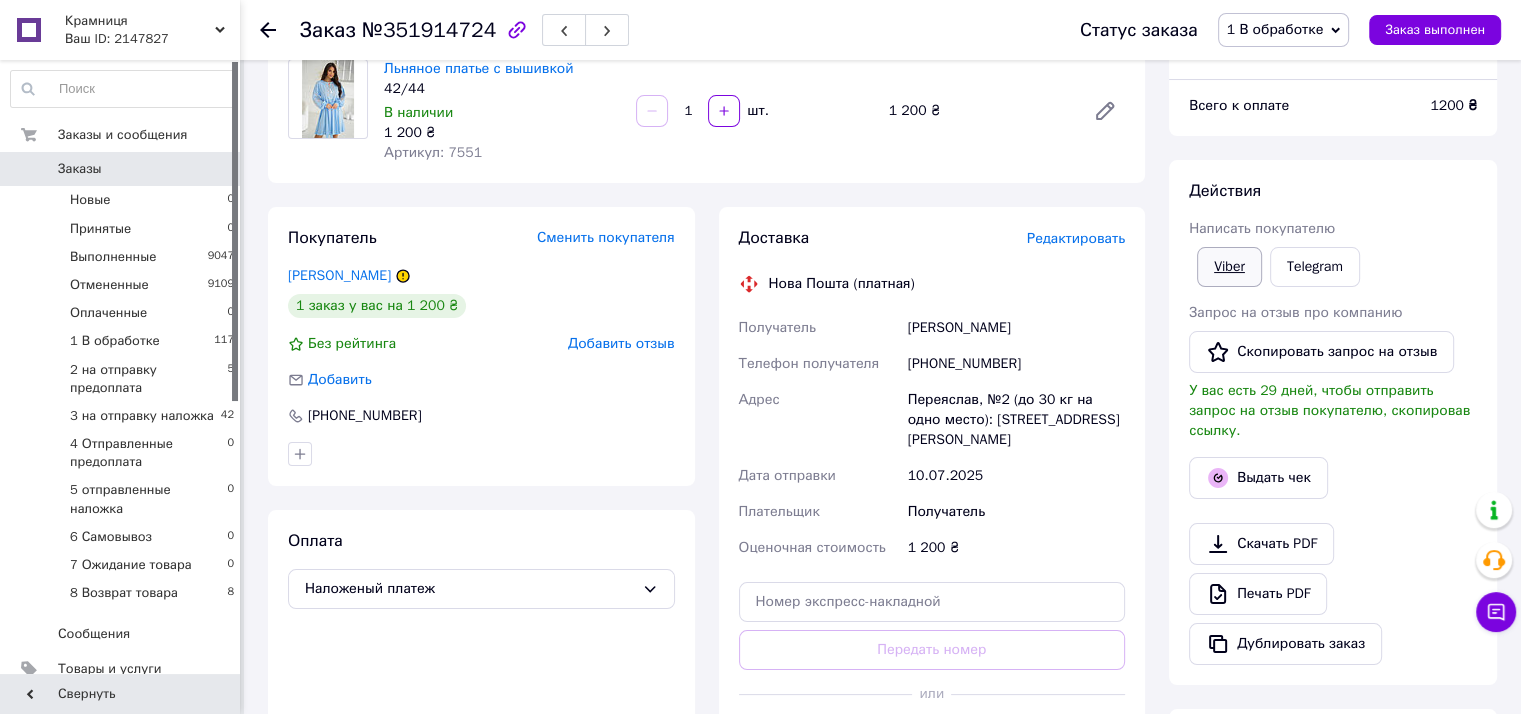 click on "Viber" at bounding box center [1229, 267] 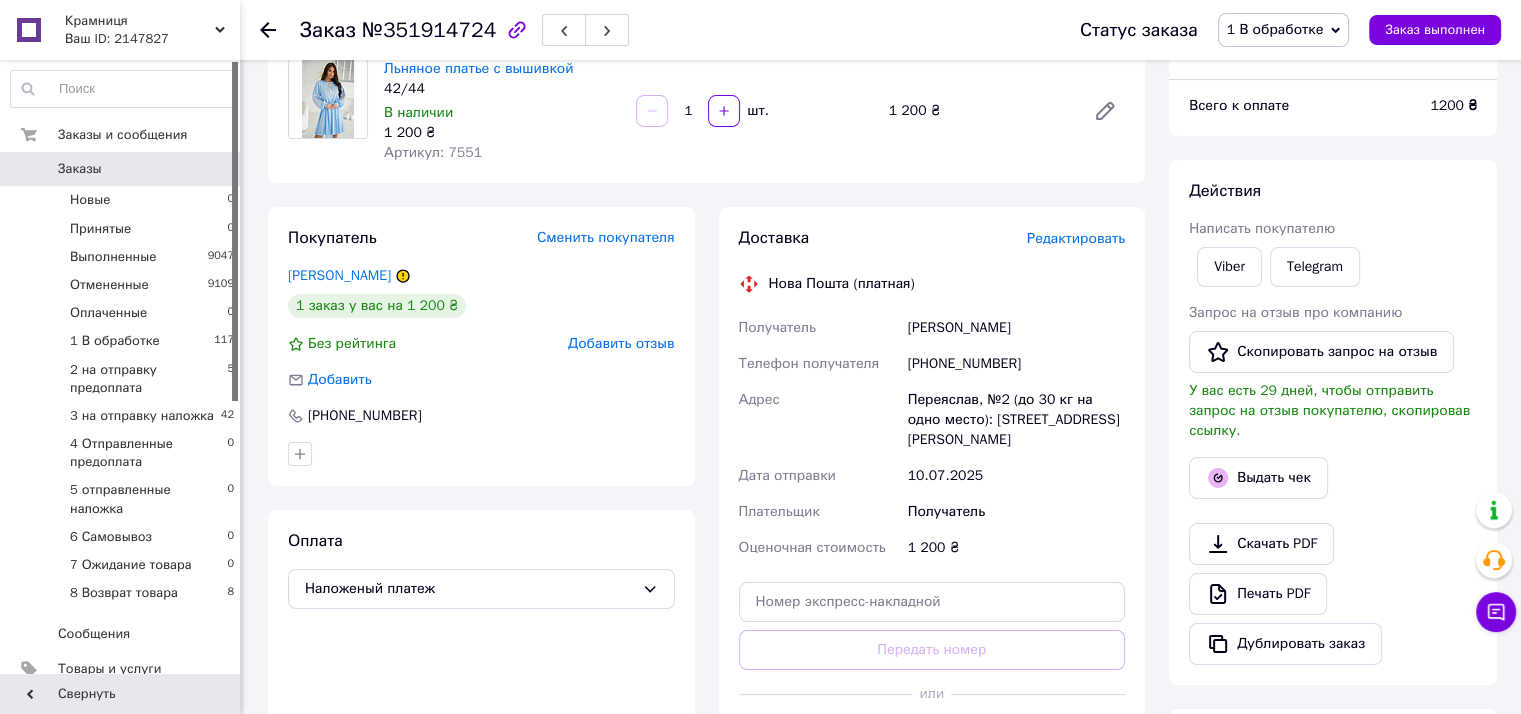 click on "Заказы" at bounding box center (80, 169) 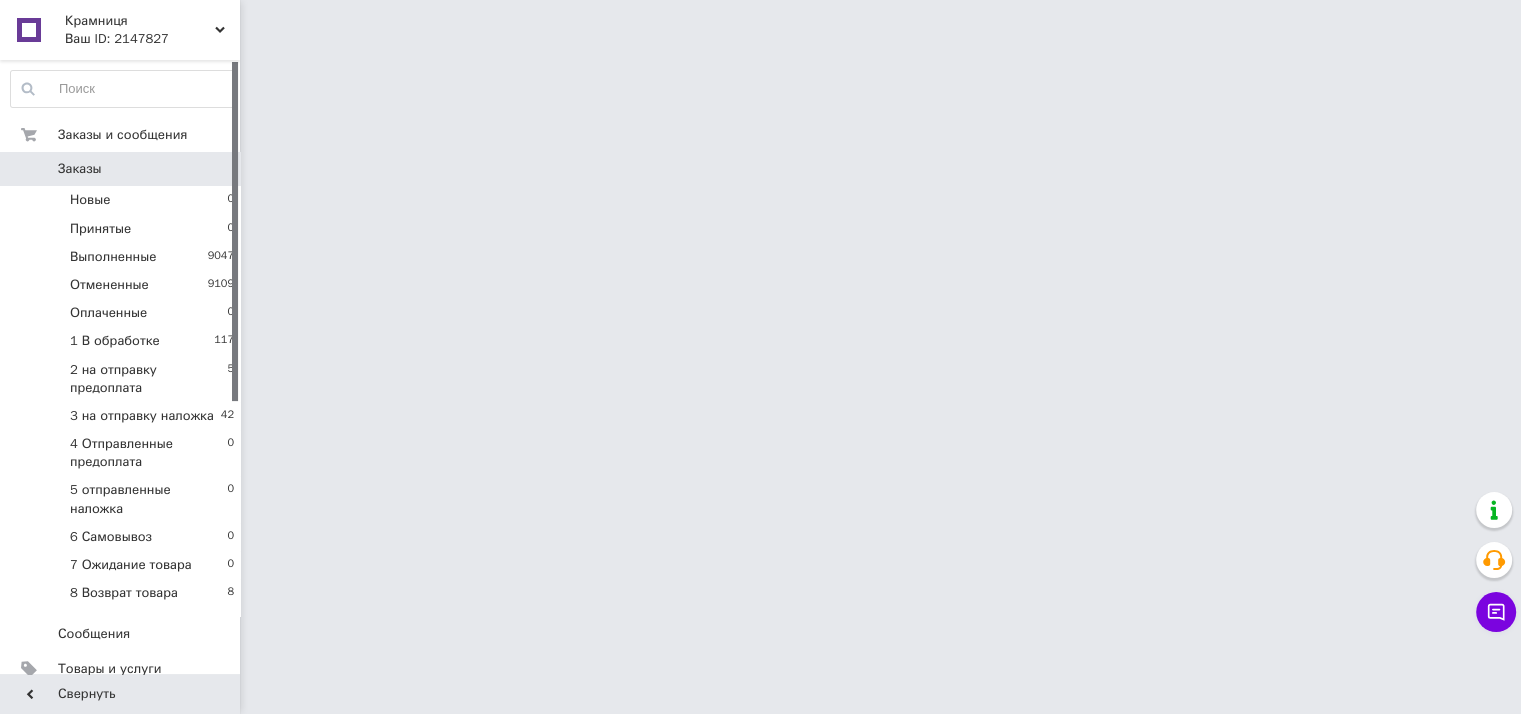 scroll, scrollTop: 0, scrollLeft: 0, axis: both 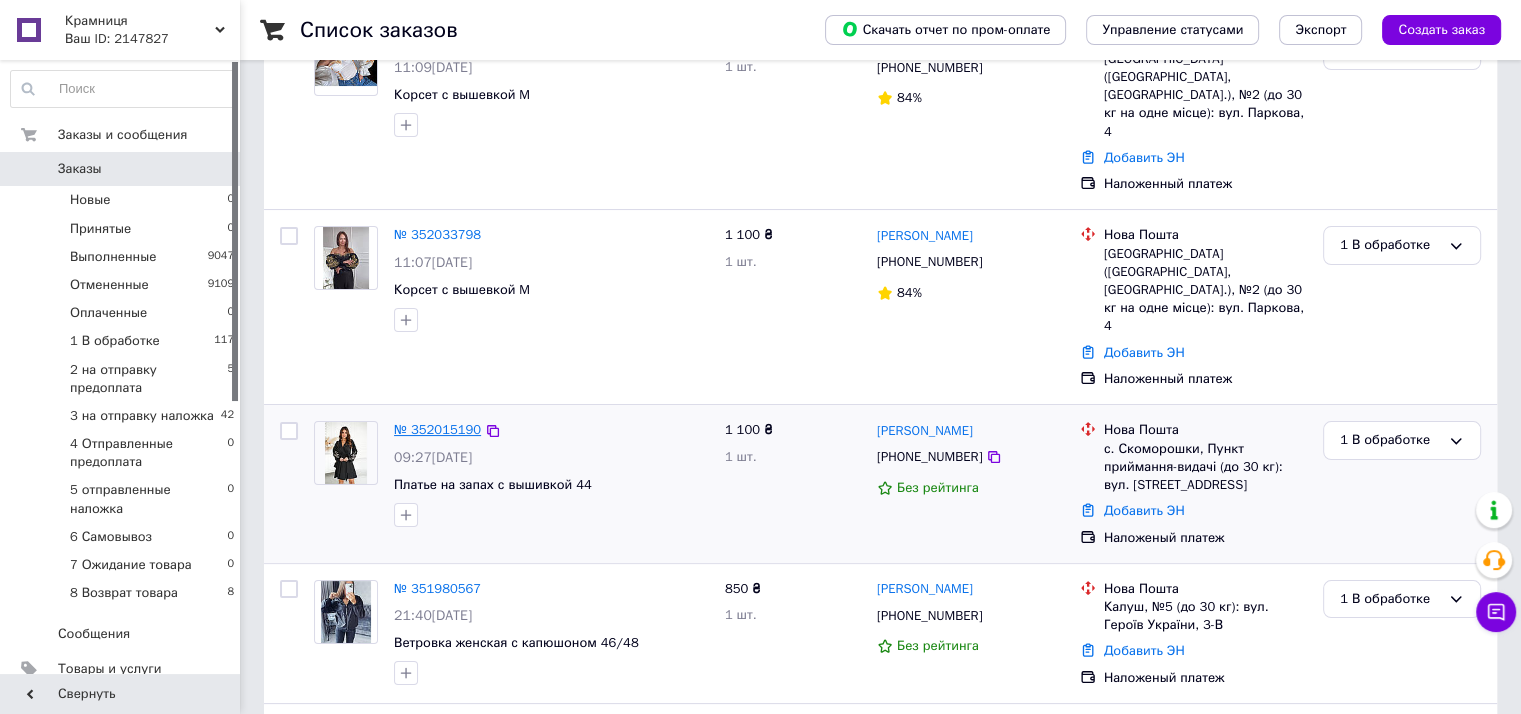 click on "№ 352015190" at bounding box center (437, 429) 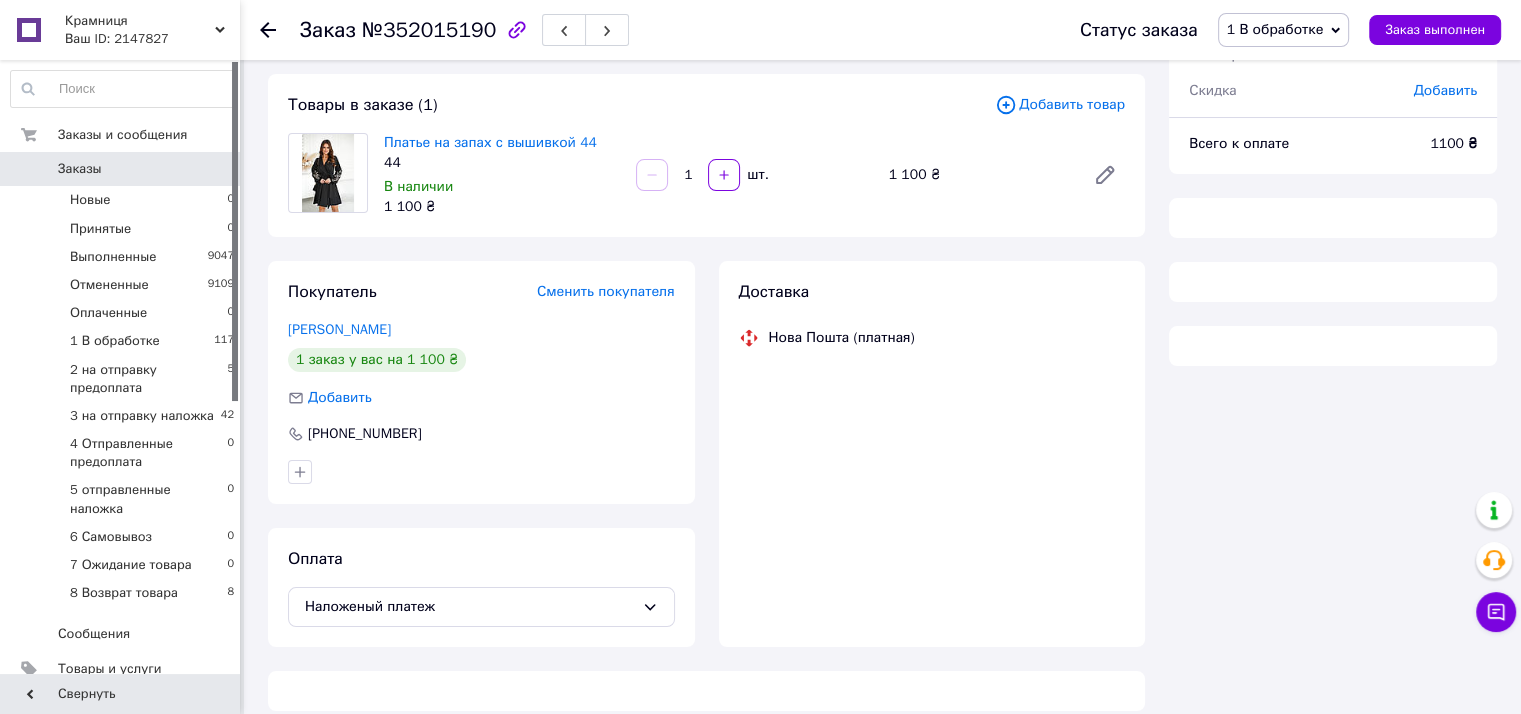scroll, scrollTop: 200, scrollLeft: 0, axis: vertical 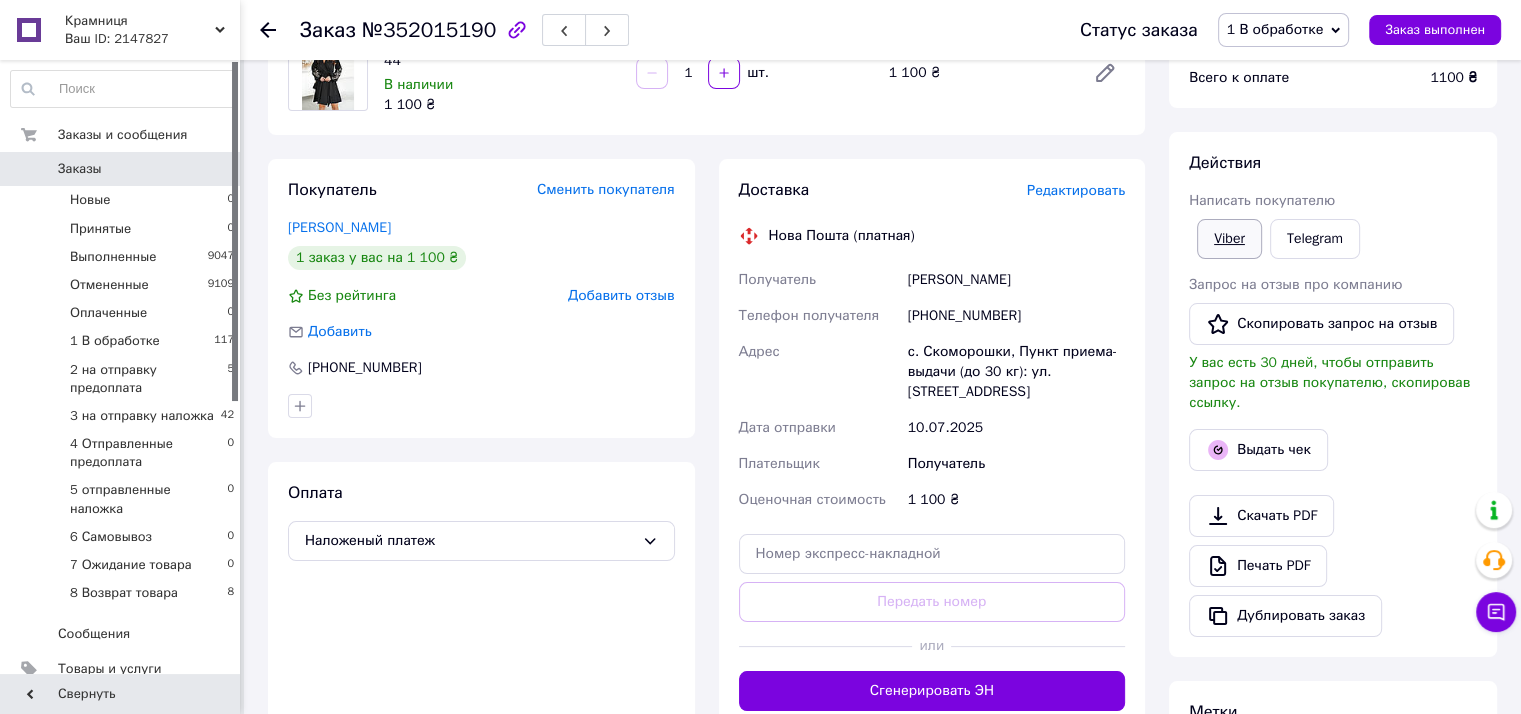 click on "Viber" at bounding box center (1229, 239) 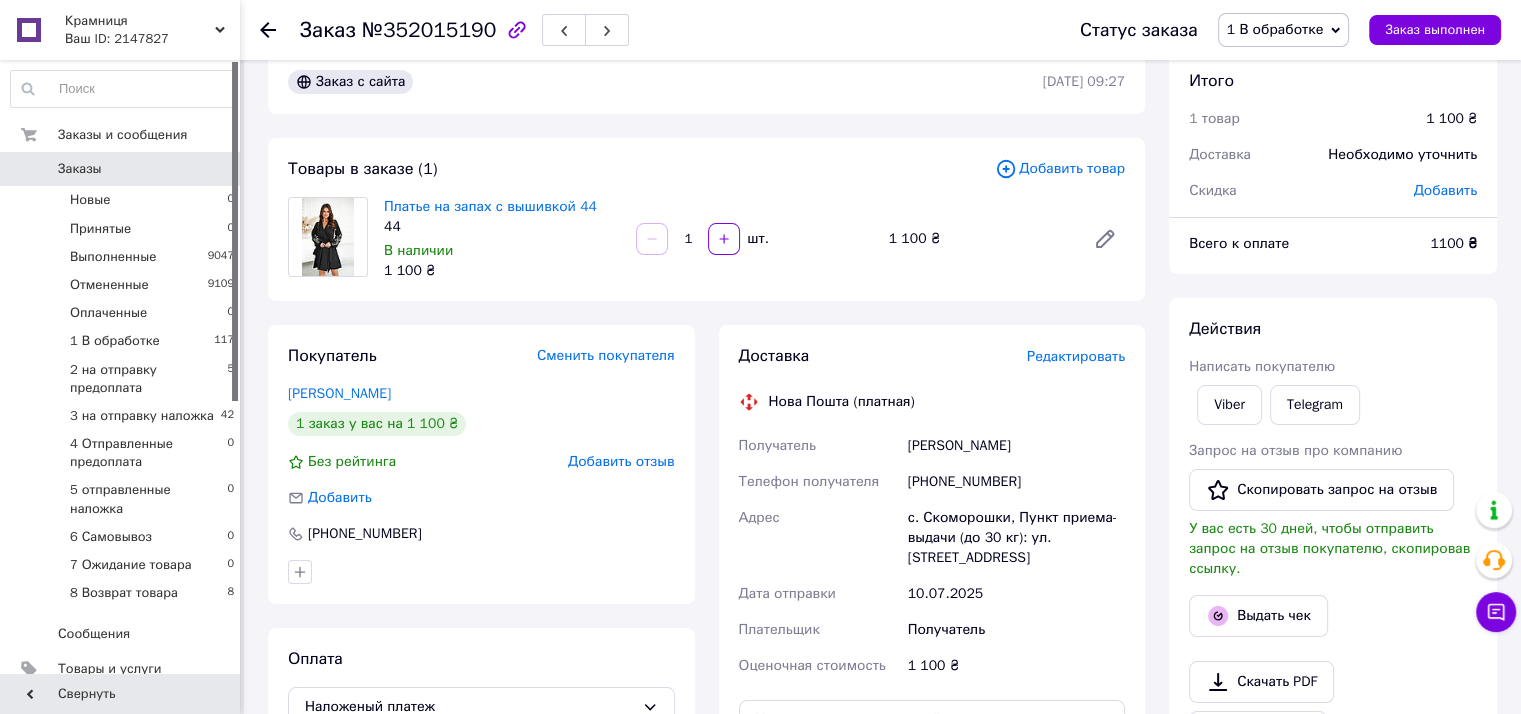scroll, scrollTop: 0, scrollLeft: 0, axis: both 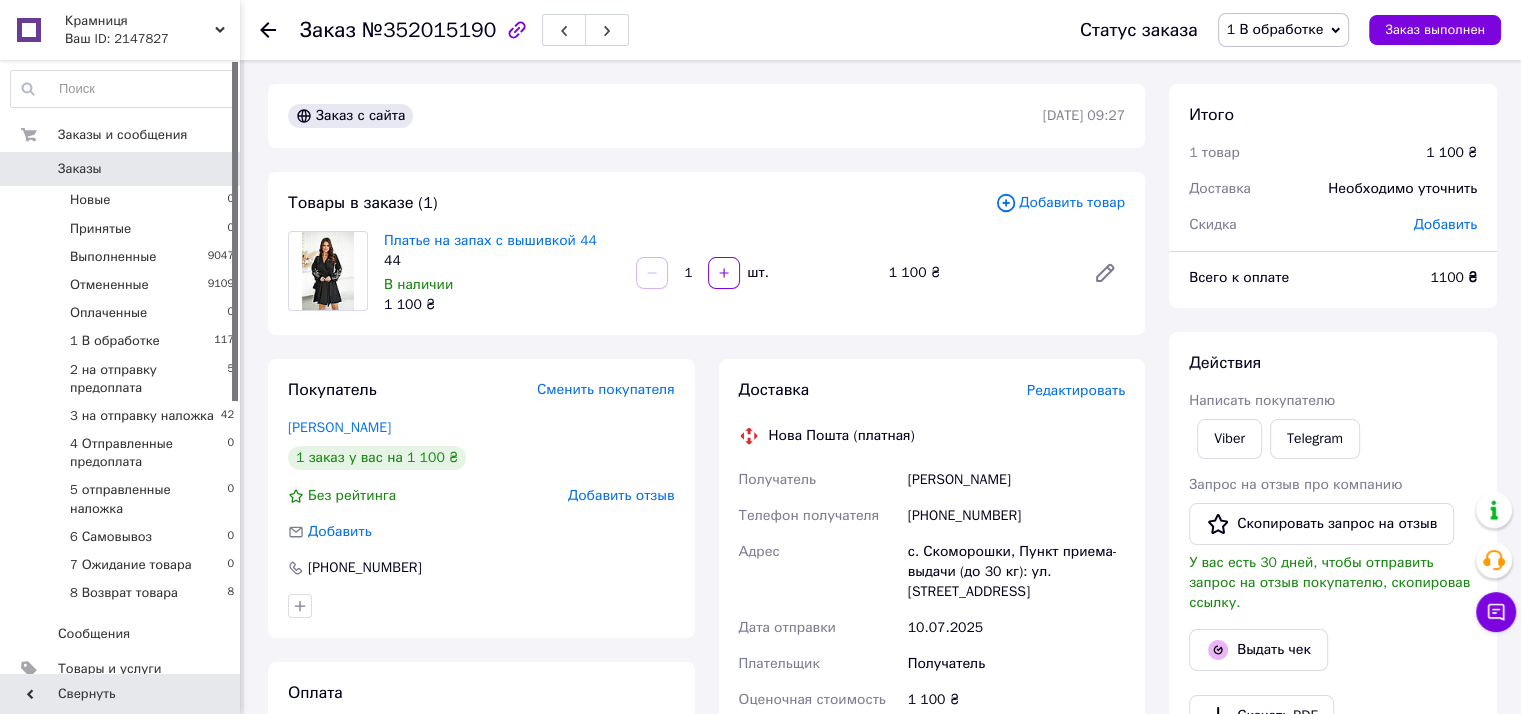 click on "Заказы" at bounding box center [121, 169] 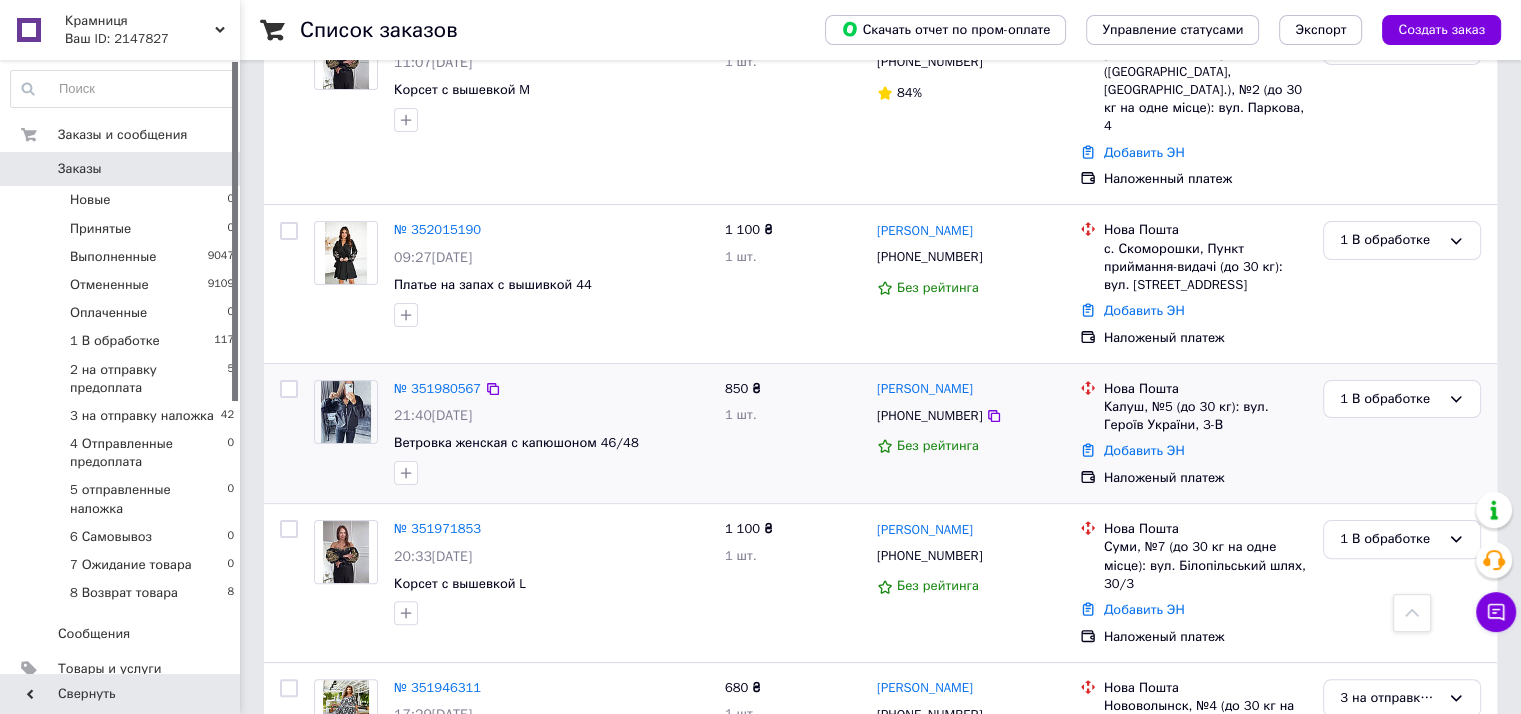 scroll, scrollTop: 600, scrollLeft: 0, axis: vertical 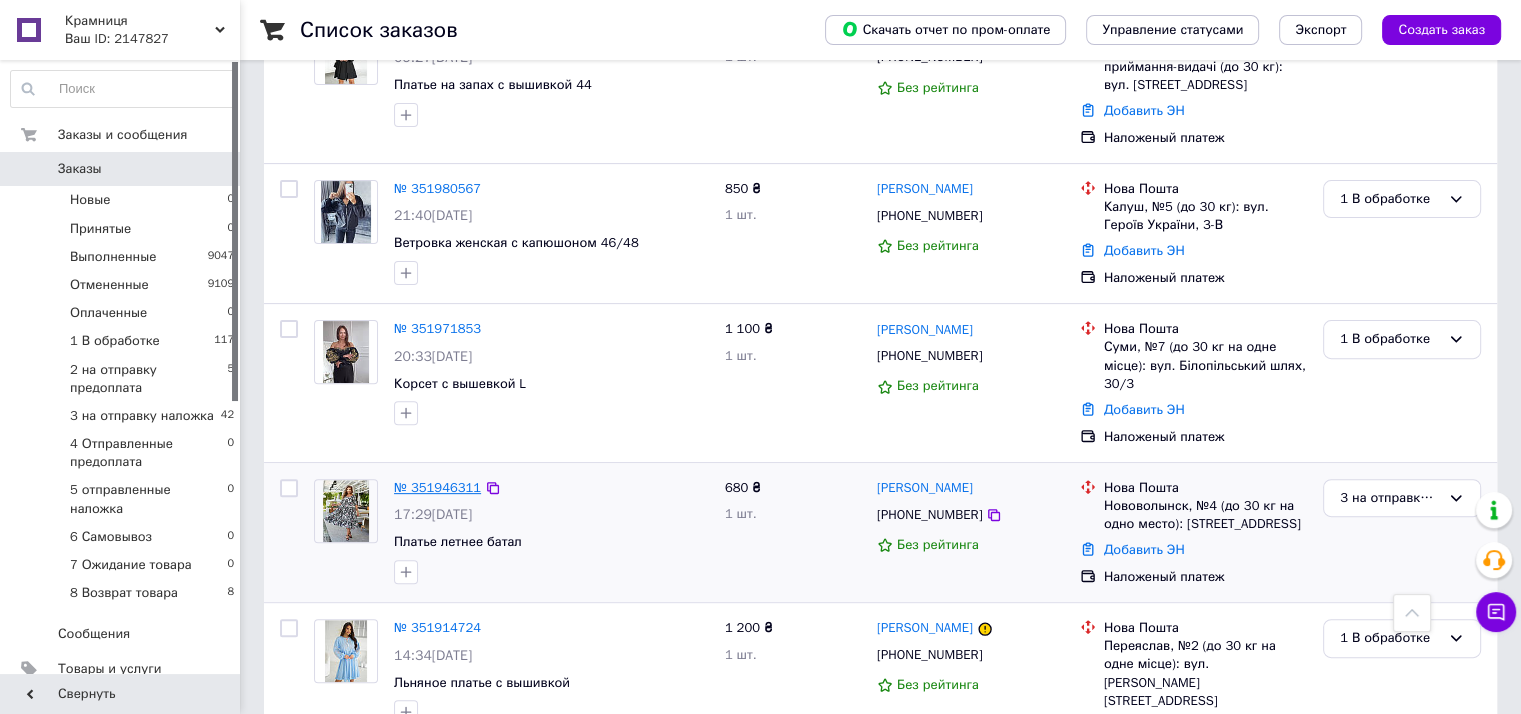click on "№ 351946311" at bounding box center [437, 487] 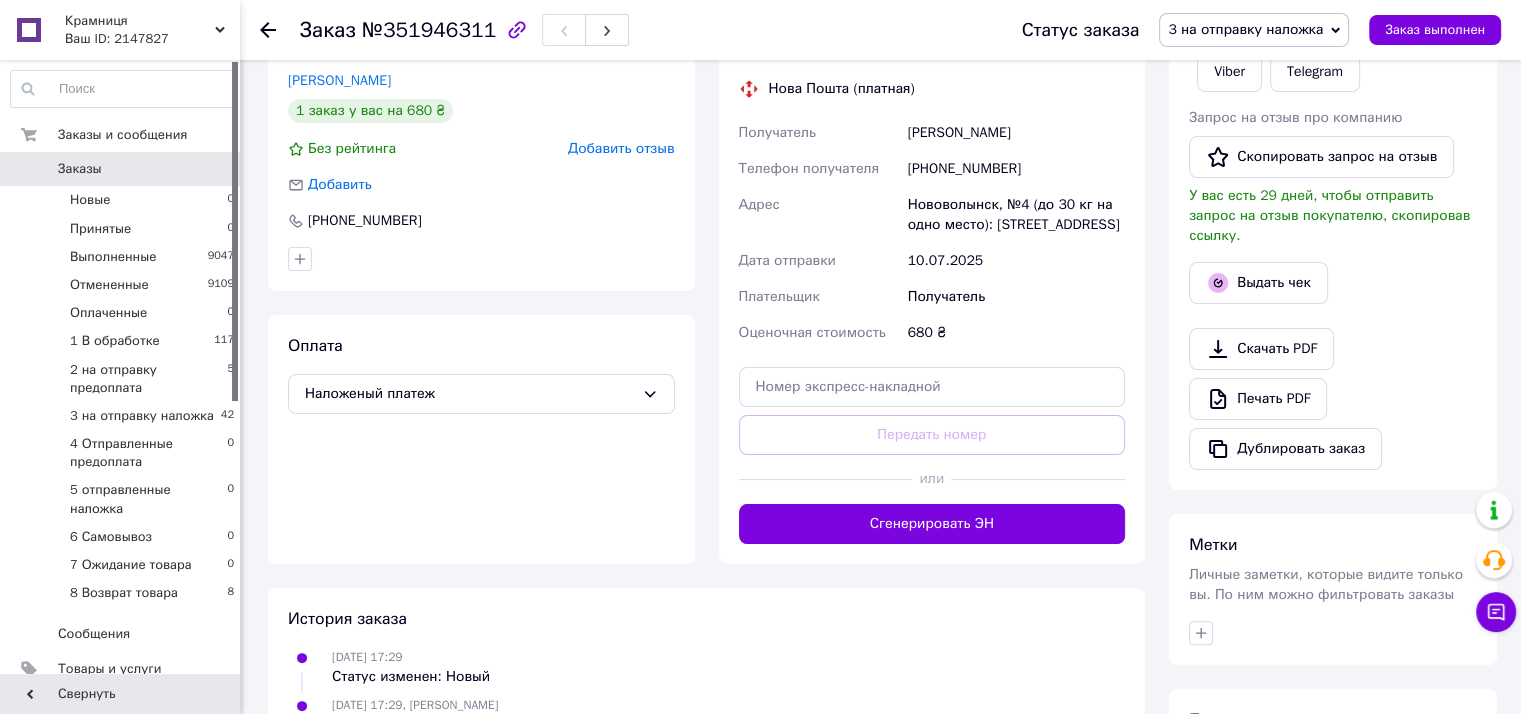 scroll, scrollTop: 0, scrollLeft: 0, axis: both 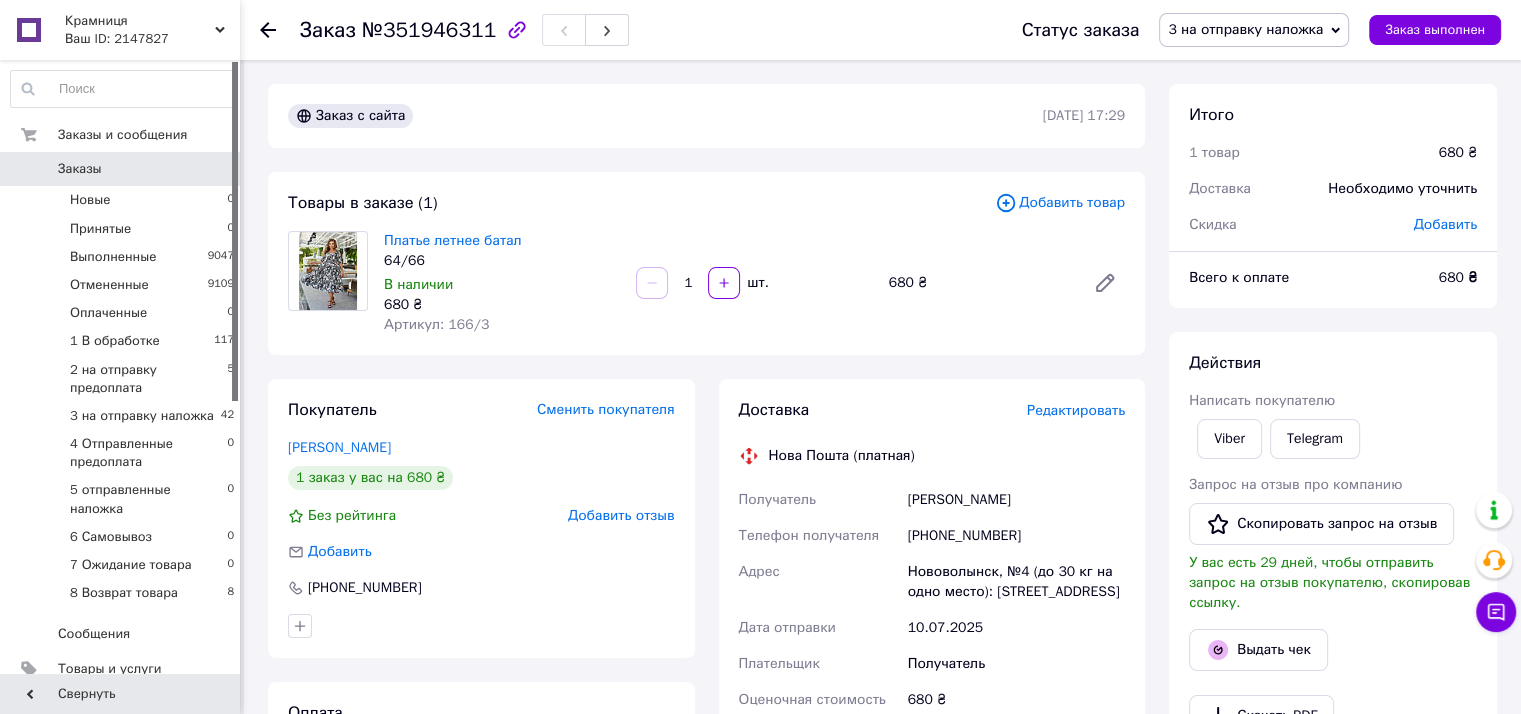 click on "Заказы" at bounding box center (80, 169) 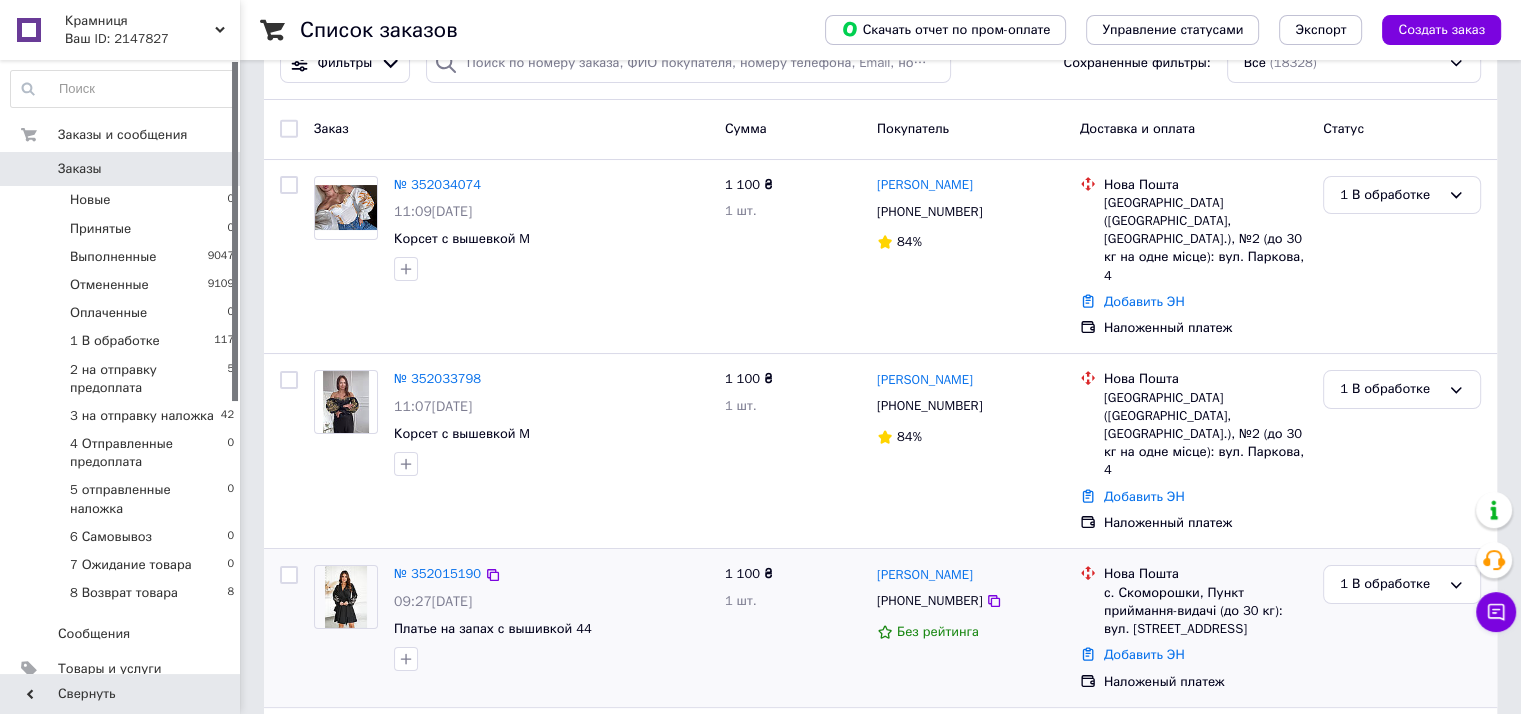 scroll, scrollTop: 0, scrollLeft: 0, axis: both 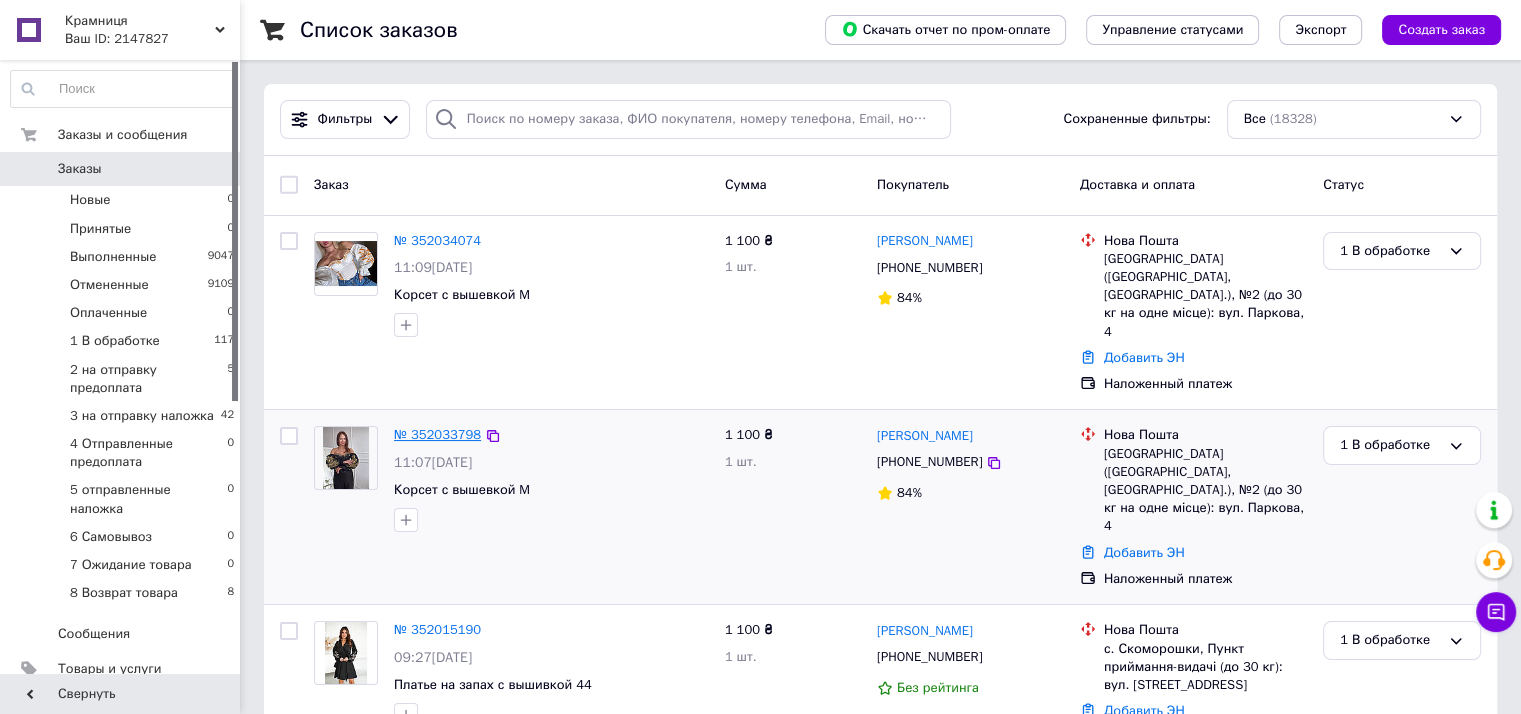 click on "№ 352033798" at bounding box center (437, 434) 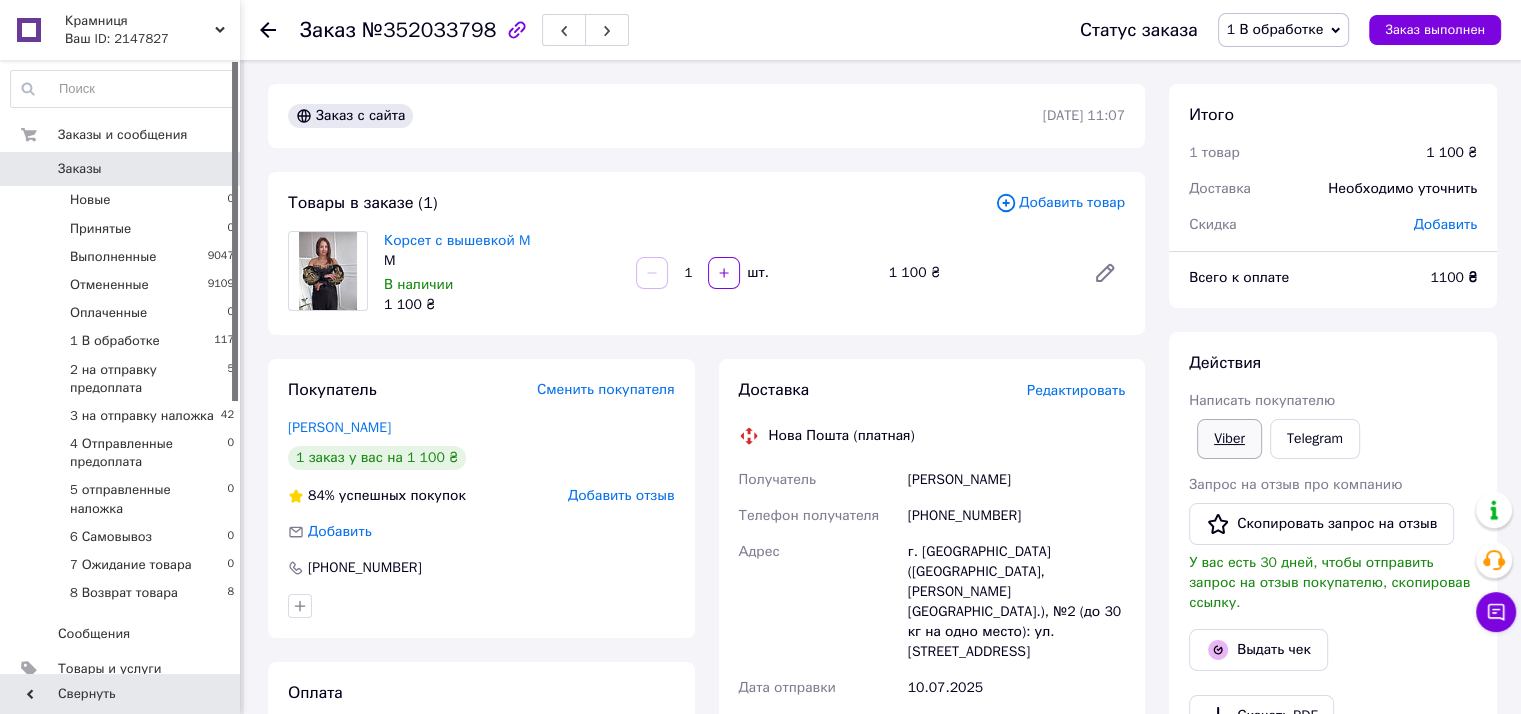 click on "Viber" at bounding box center [1229, 439] 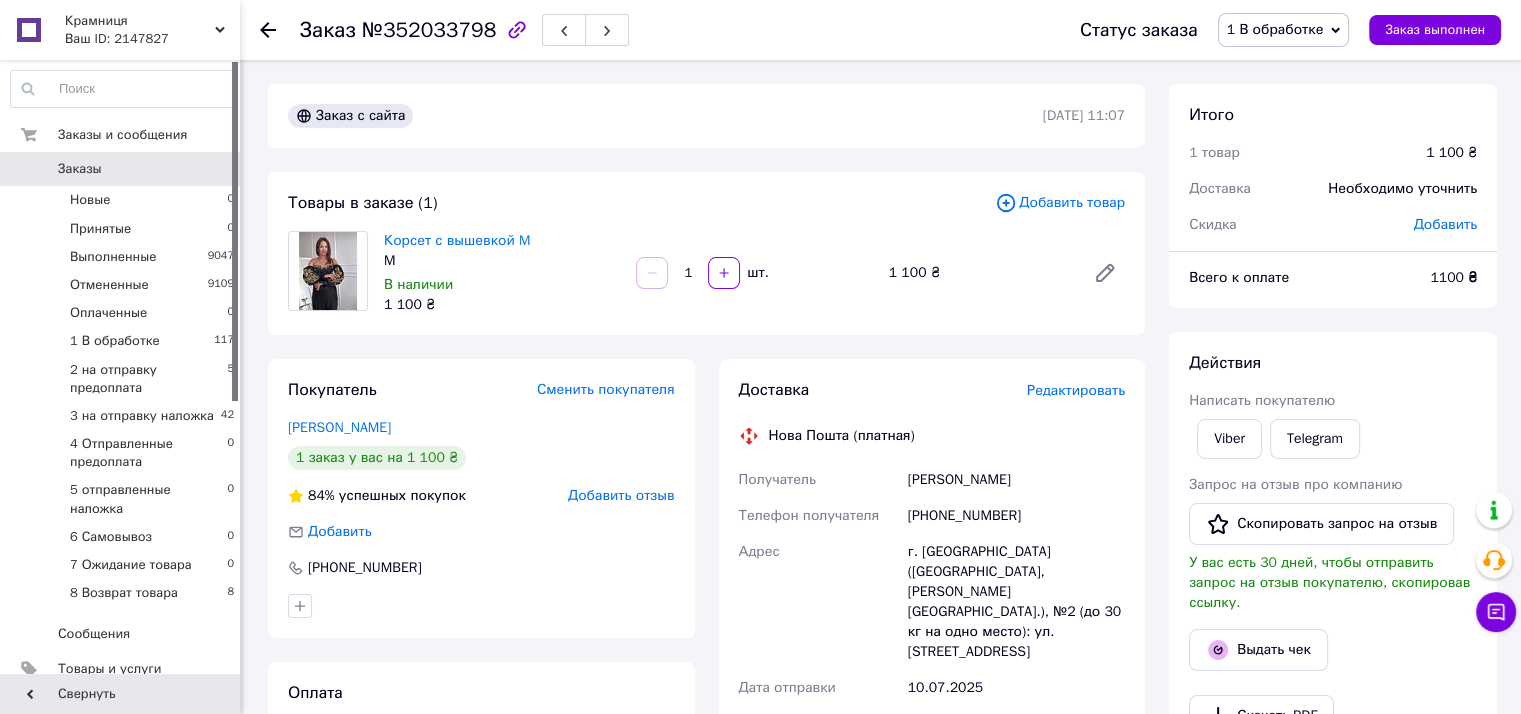 click on "Заказы" at bounding box center [80, 169] 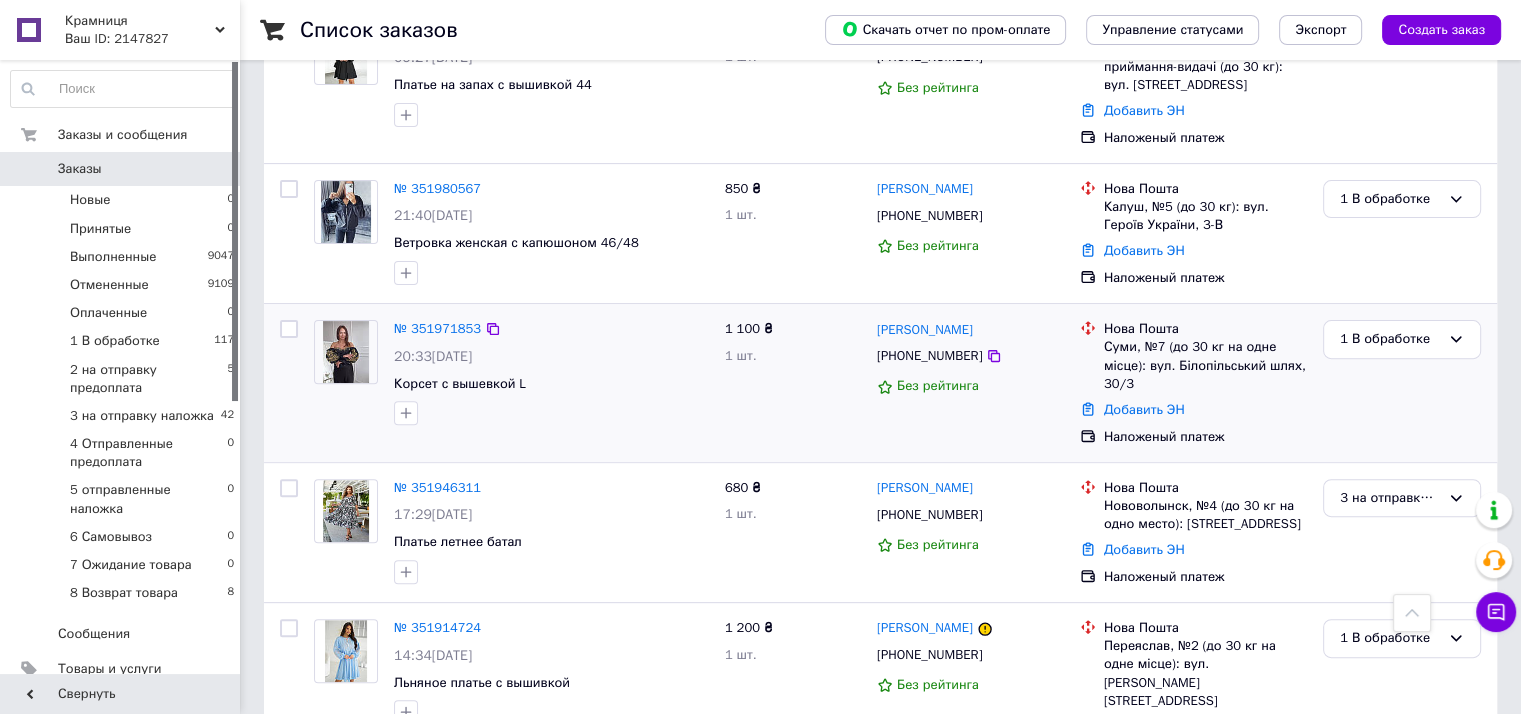 scroll, scrollTop: 800, scrollLeft: 0, axis: vertical 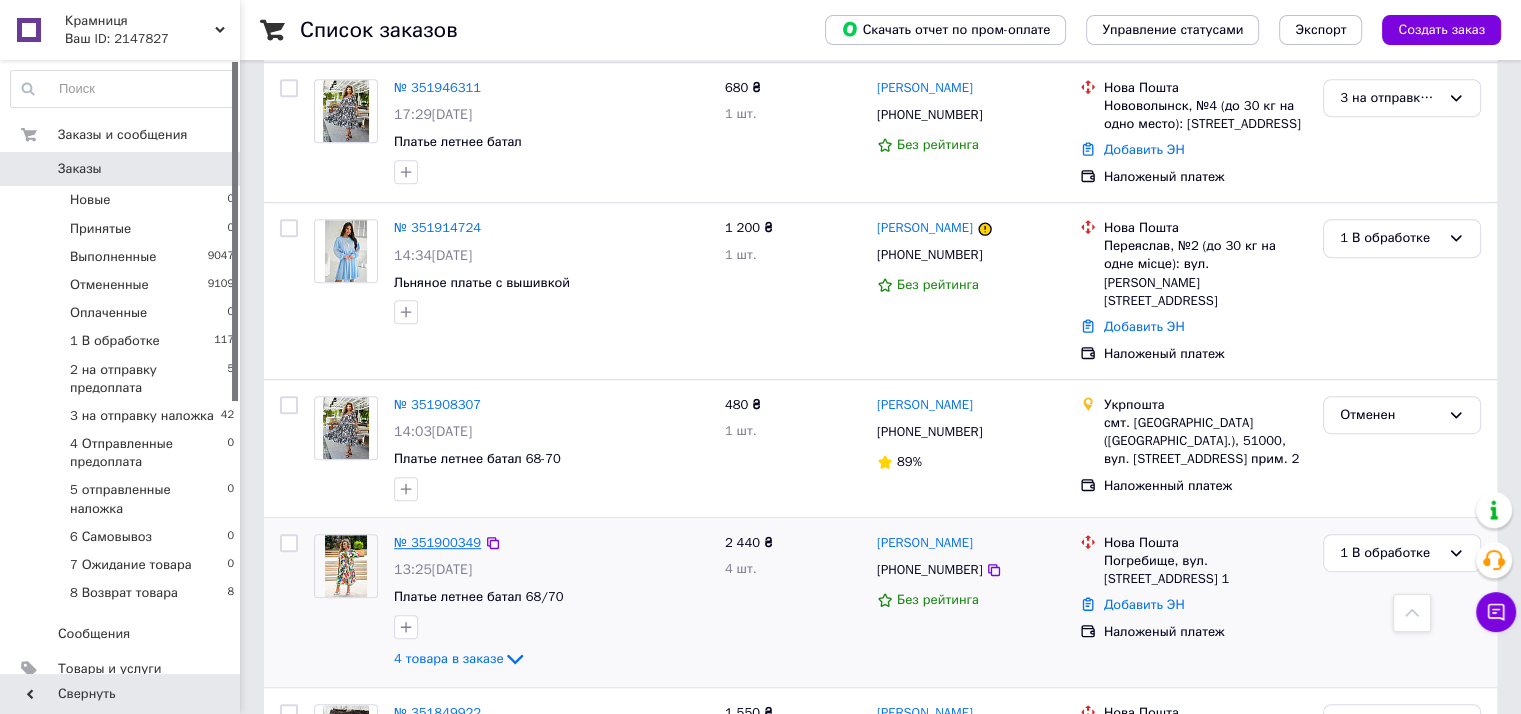 click on "№ 351900349" at bounding box center [437, 542] 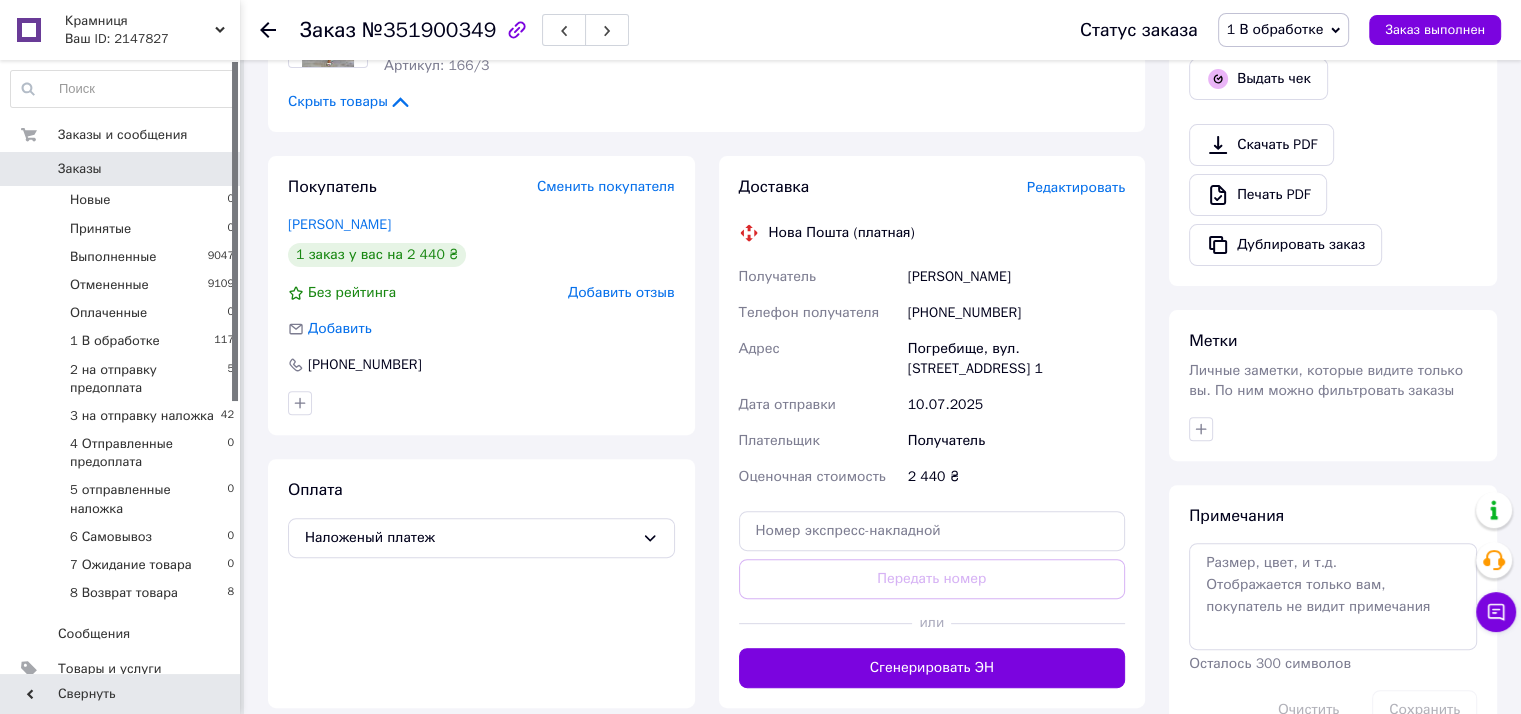 scroll, scrollTop: 815, scrollLeft: 0, axis: vertical 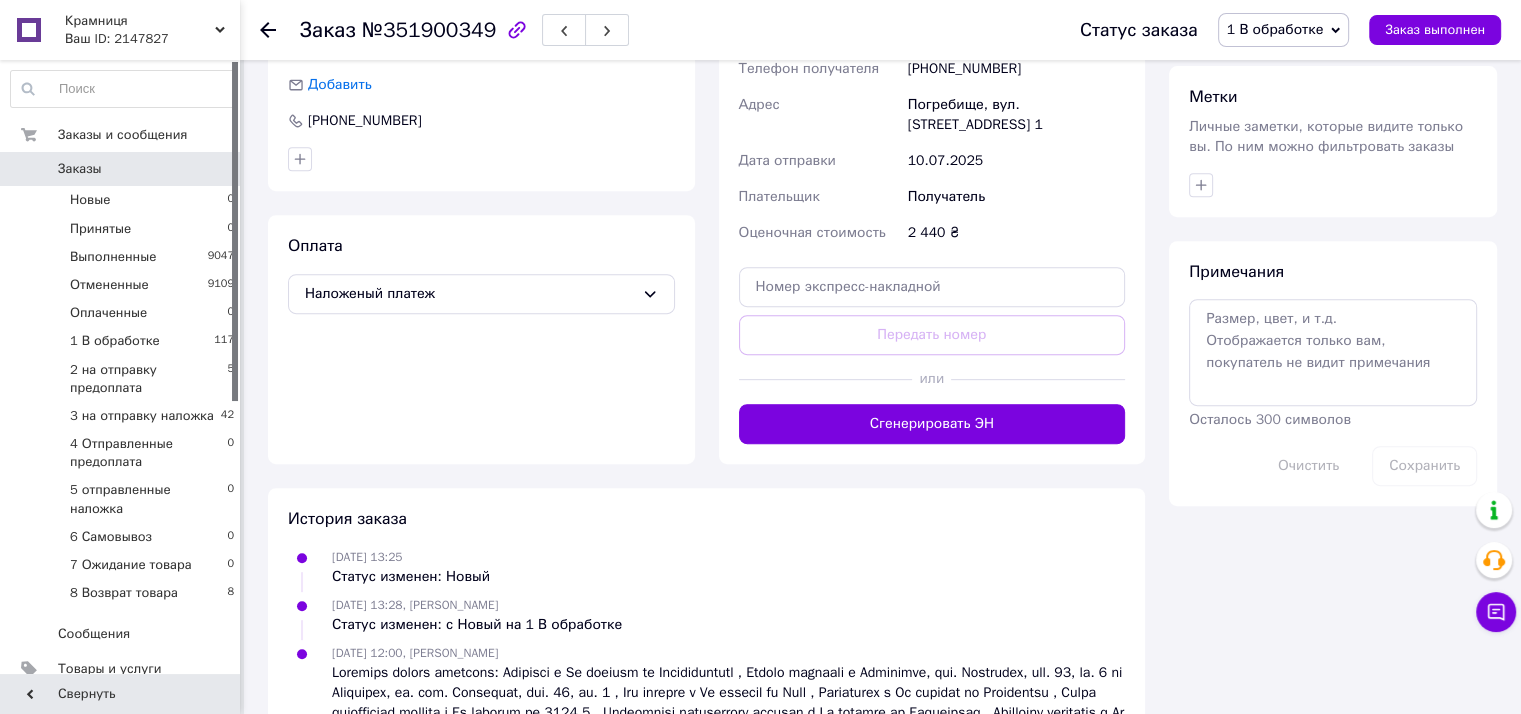 click on "1 В обработке" at bounding box center (1275, 29) 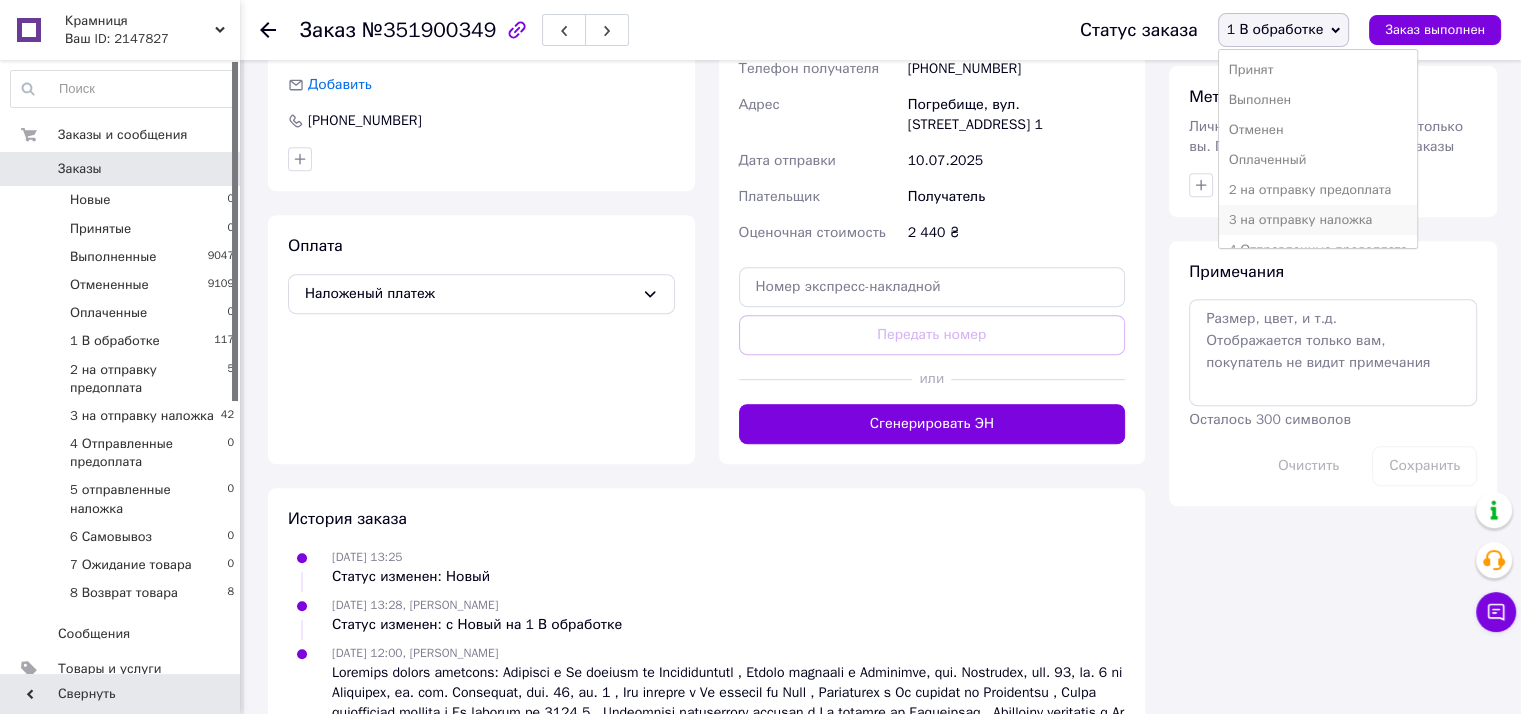 click on "3 на отправку наложка" at bounding box center (1318, 220) 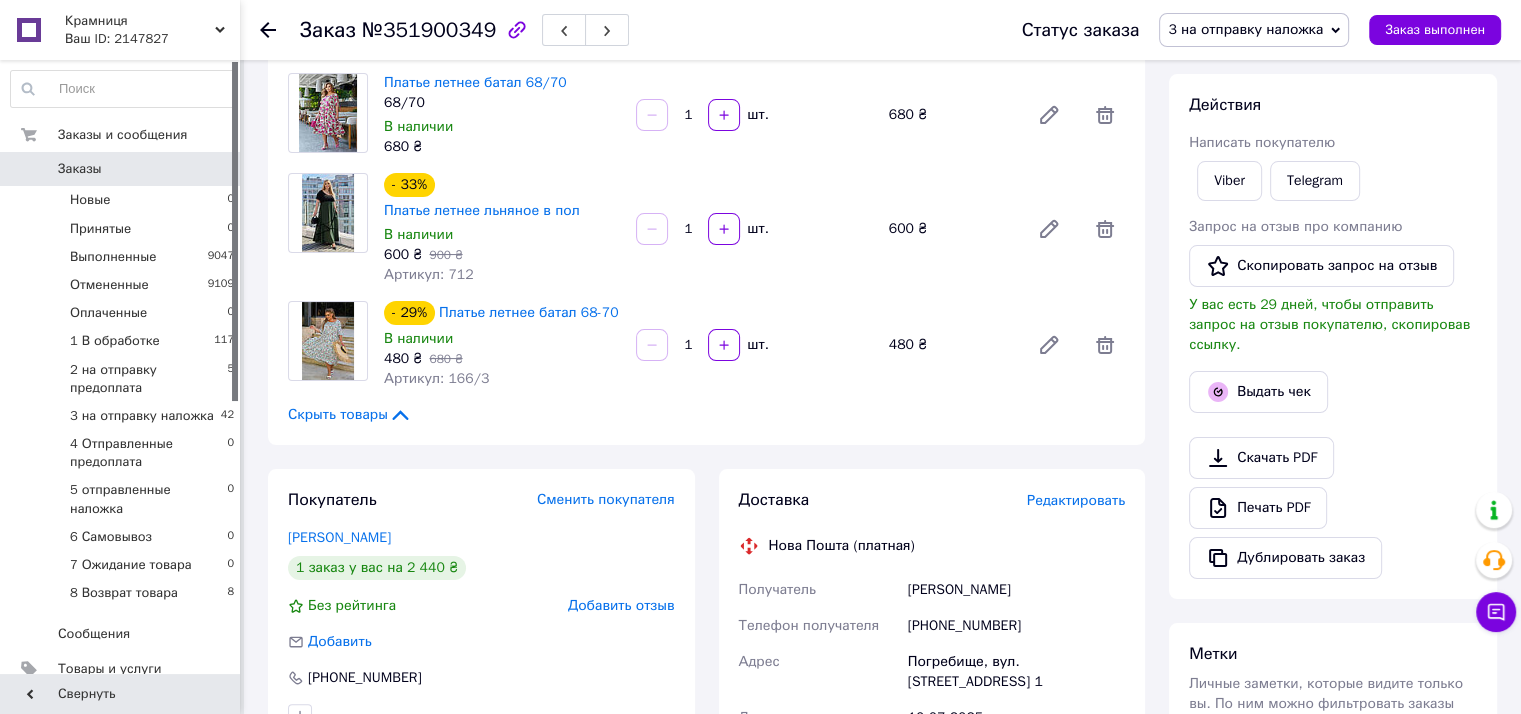 scroll, scrollTop: 458, scrollLeft: 0, axis: vertical 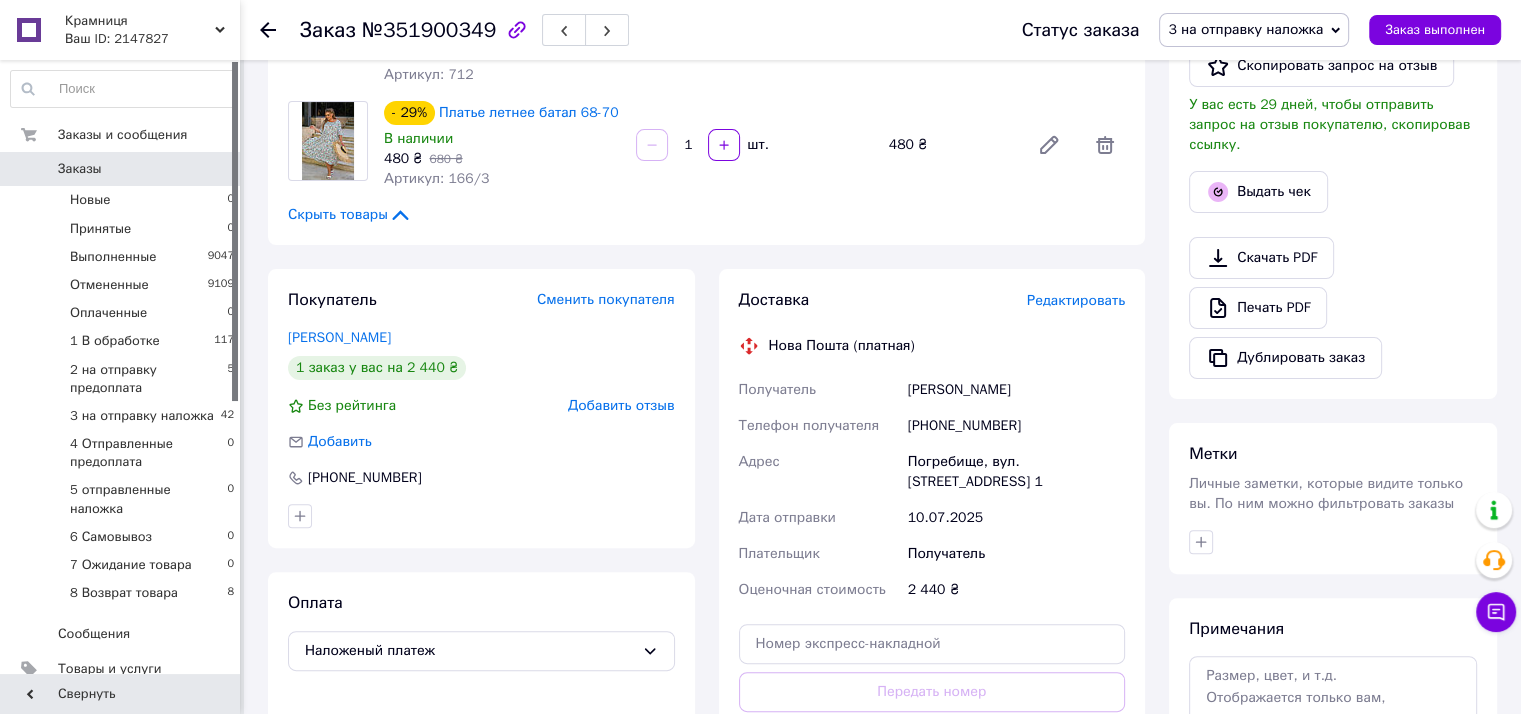 click on "Редактировать" at bounding box center [1076, 300] 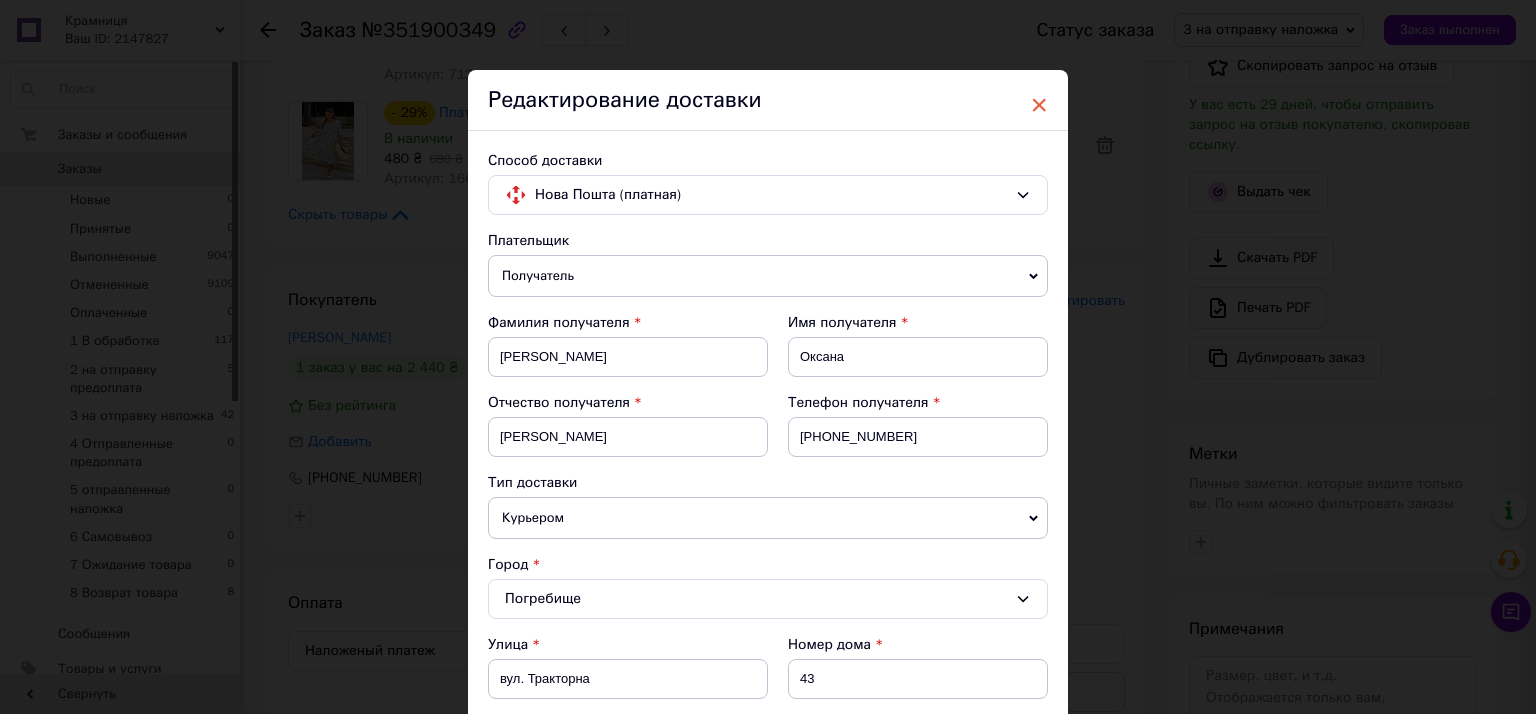 click on "×" at bounding box center [1039, 105] 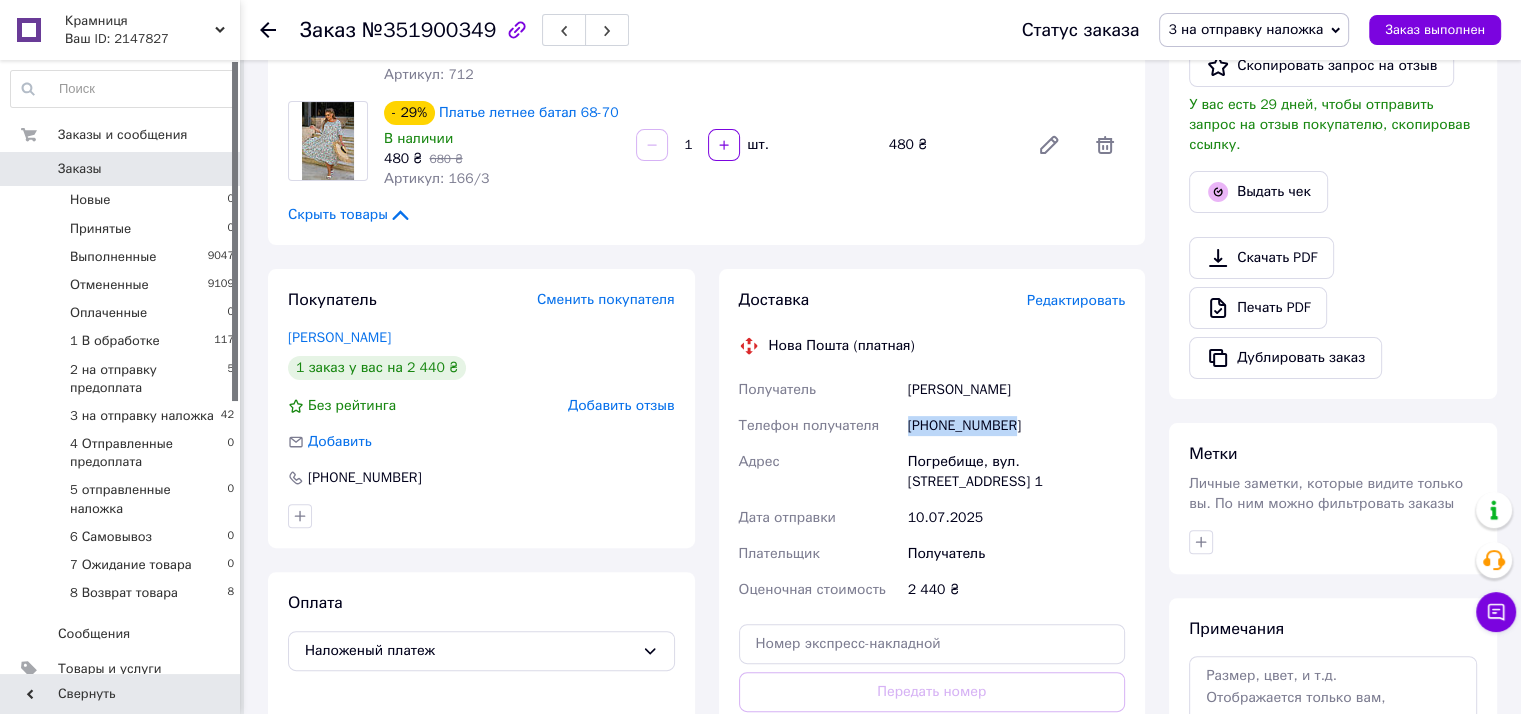 drag, startPoint x: 1006, startPoint y: 363, endPoint x: 899, endPoint y: 365, distance: 107.01869 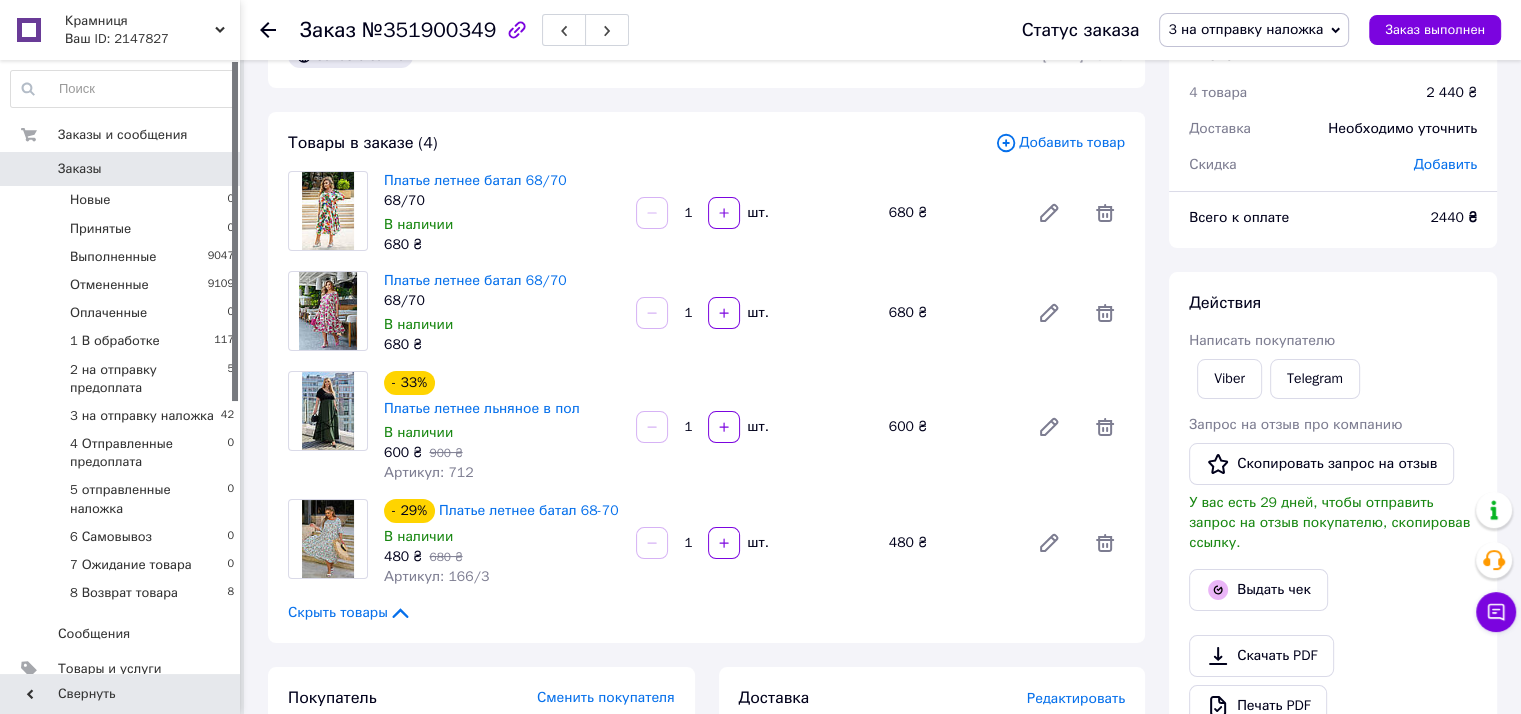 scroll, scrollTop: 58, scrollLeft: 0, axis: vertical 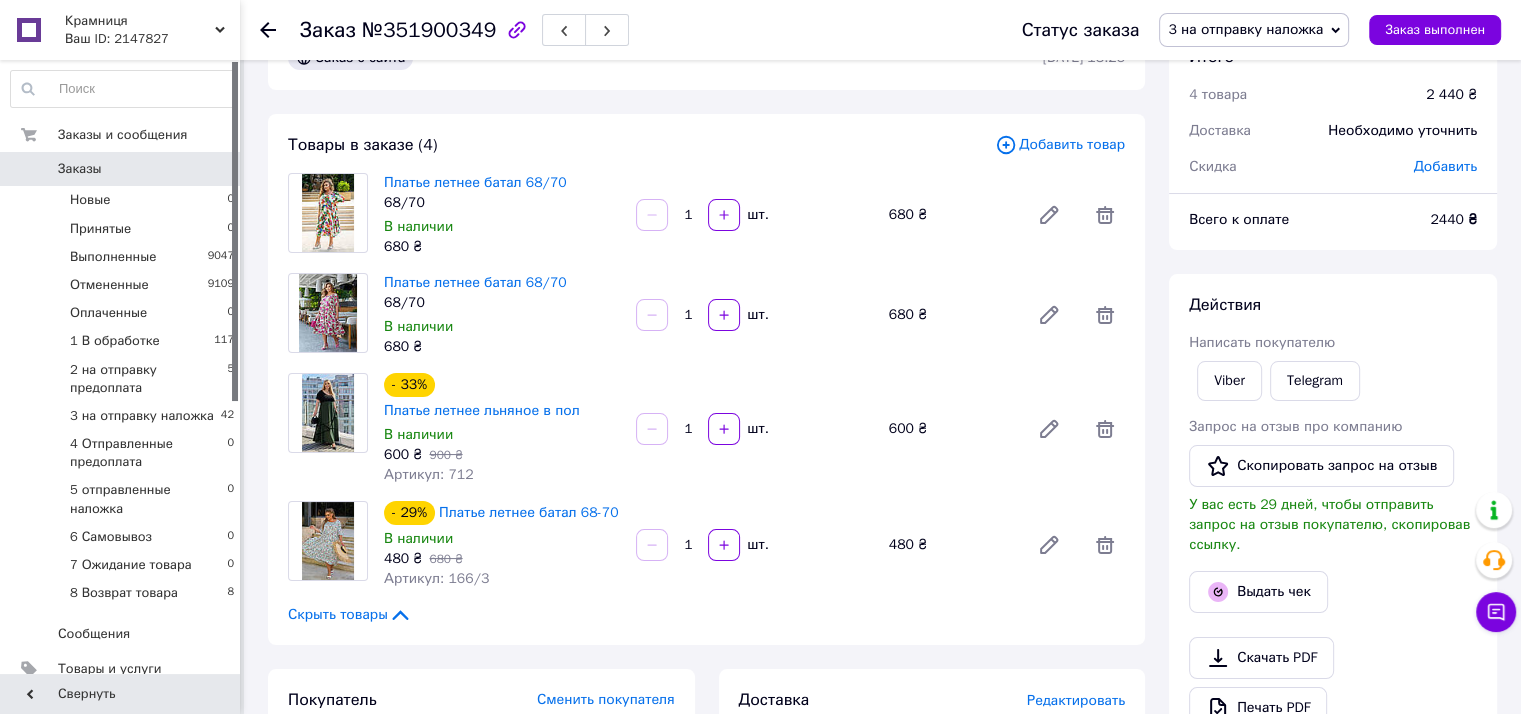 click on "Заказы" at bounding box center (80, 169) 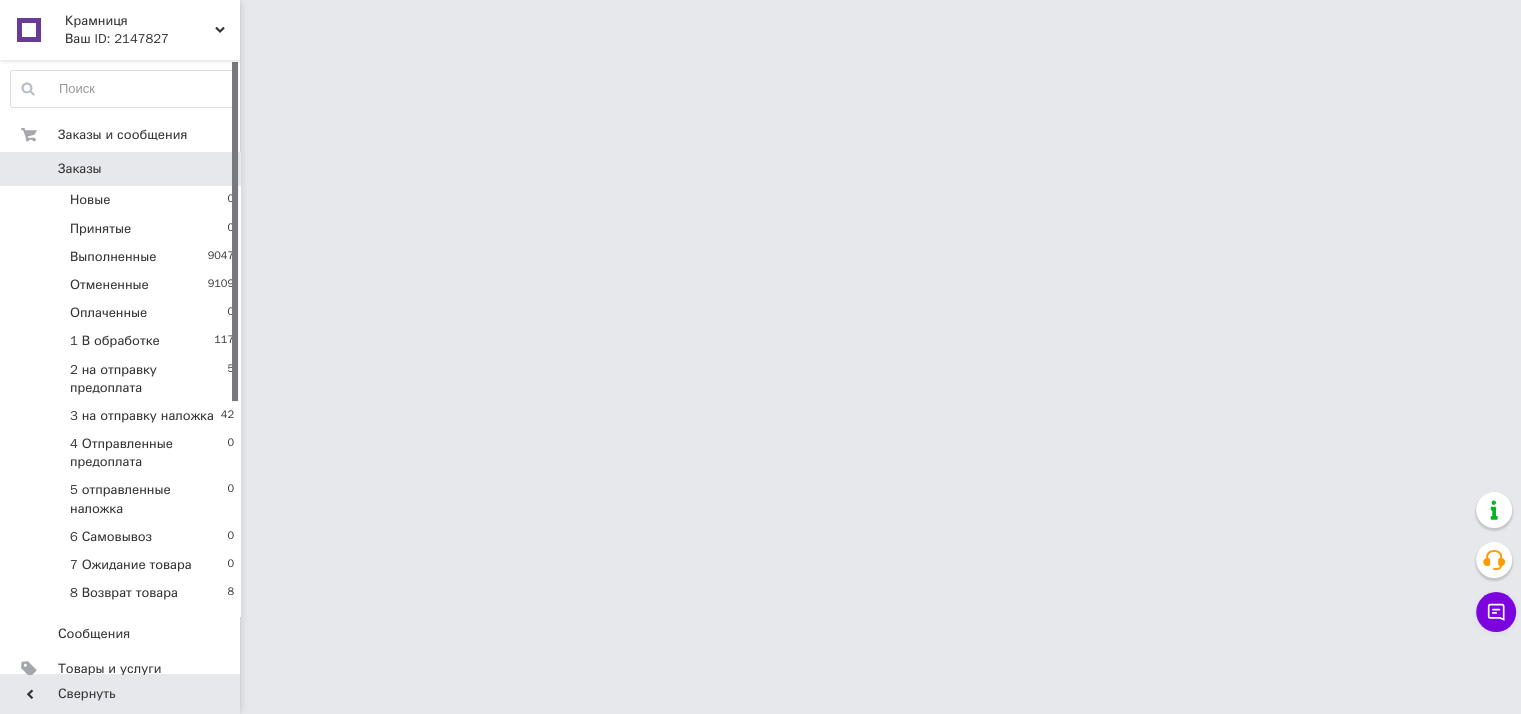 scroll, scrollTop: 0, scrollLeft: 0, axis: both 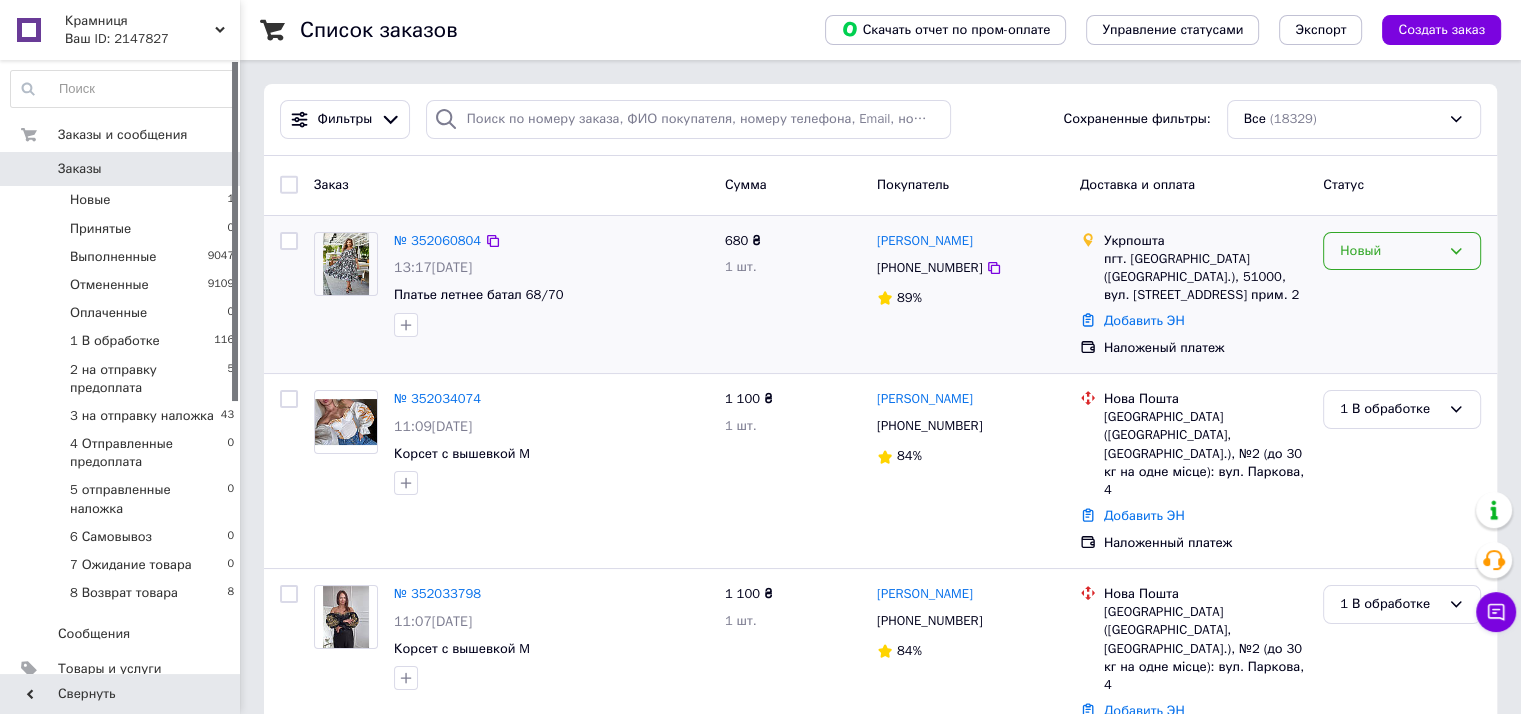 click on "Новый" at bounding box center (1390, 251) 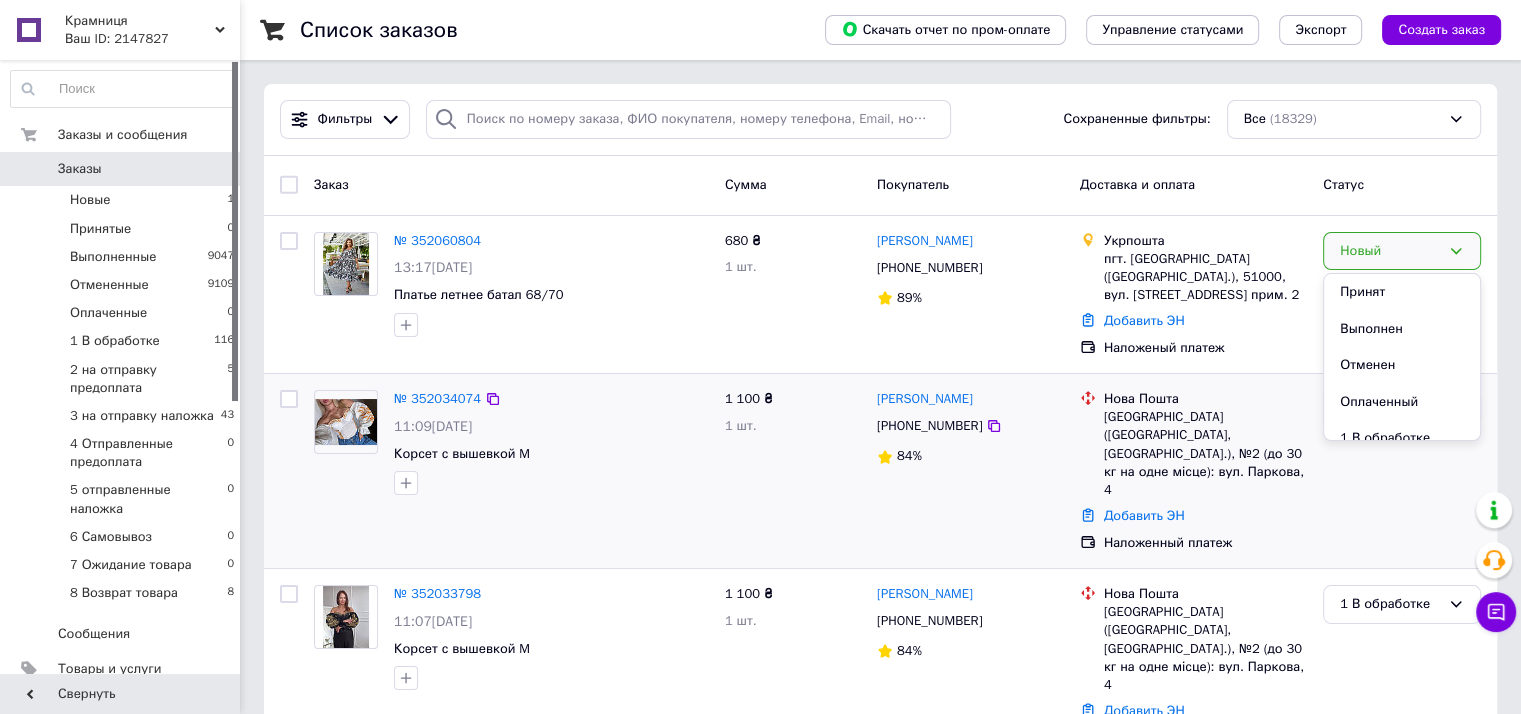 drag, startPoint x: 1358, startPoint y: 434, endPoint x: 1312, endPoint y: 441, distance: 46.52956 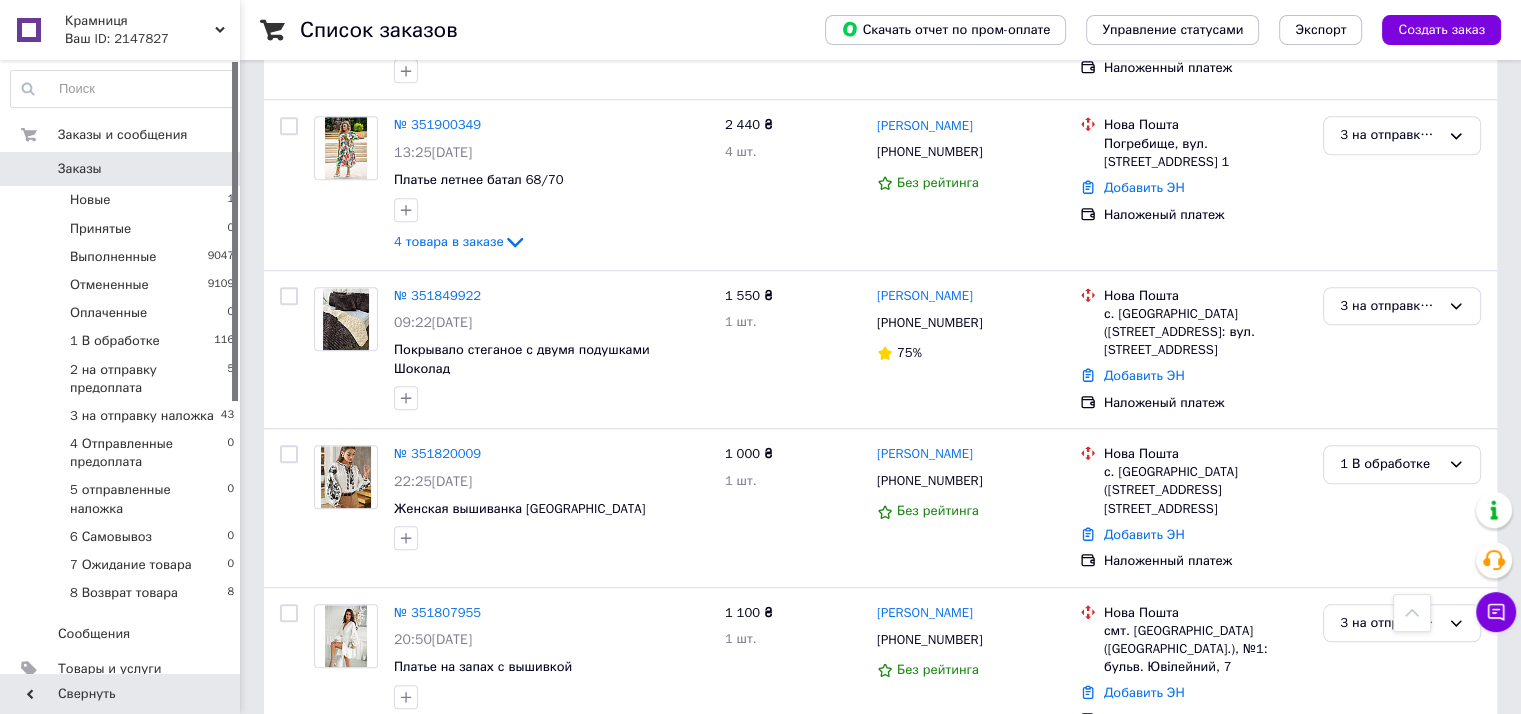 scroll, scrollTop: 1376, scrollLeft: 0, axis: vertical 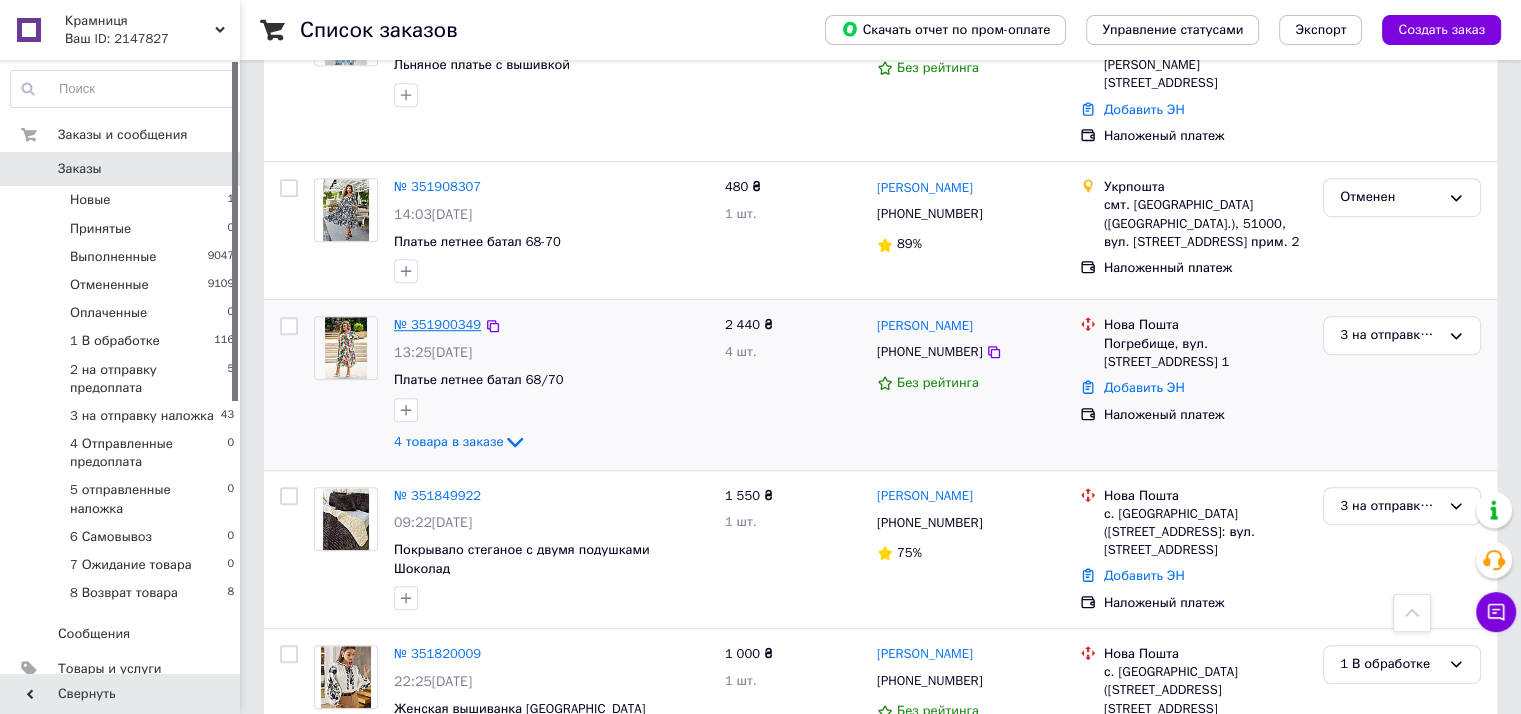 click on "№ 351900349" at bounding box center (437, 324) 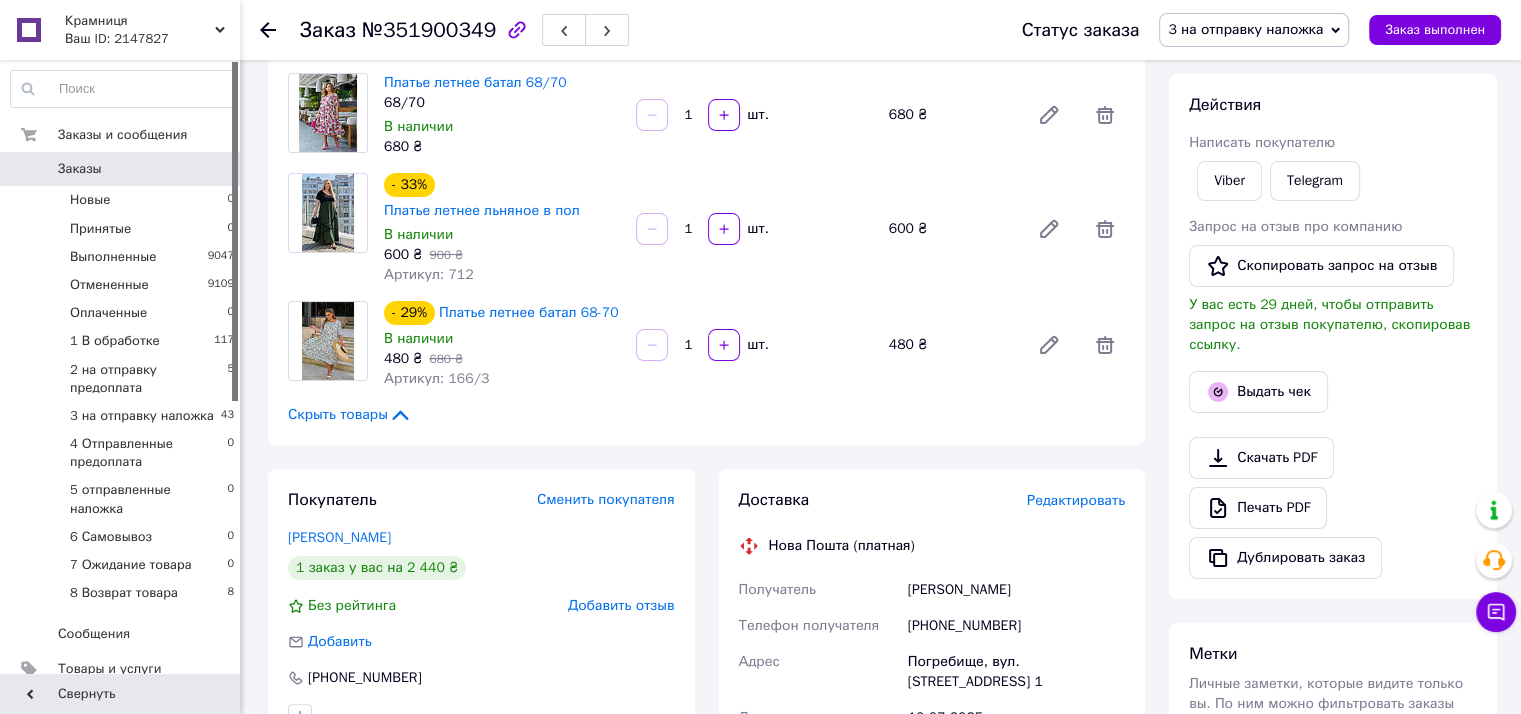 scroll, scrollTop: 58, scrollLeft: 0, axis: vertical 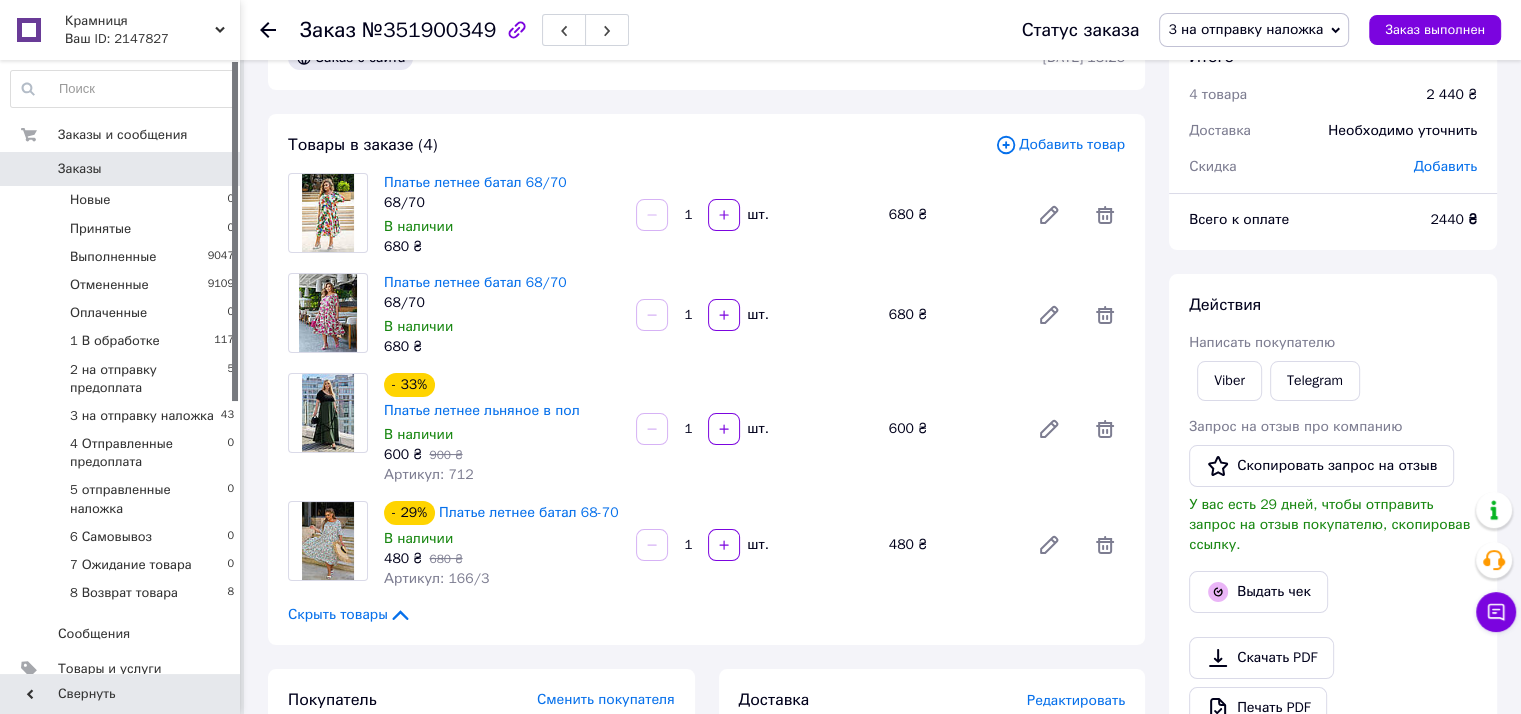 click on "Заказы" at bounding box center (80, 169) 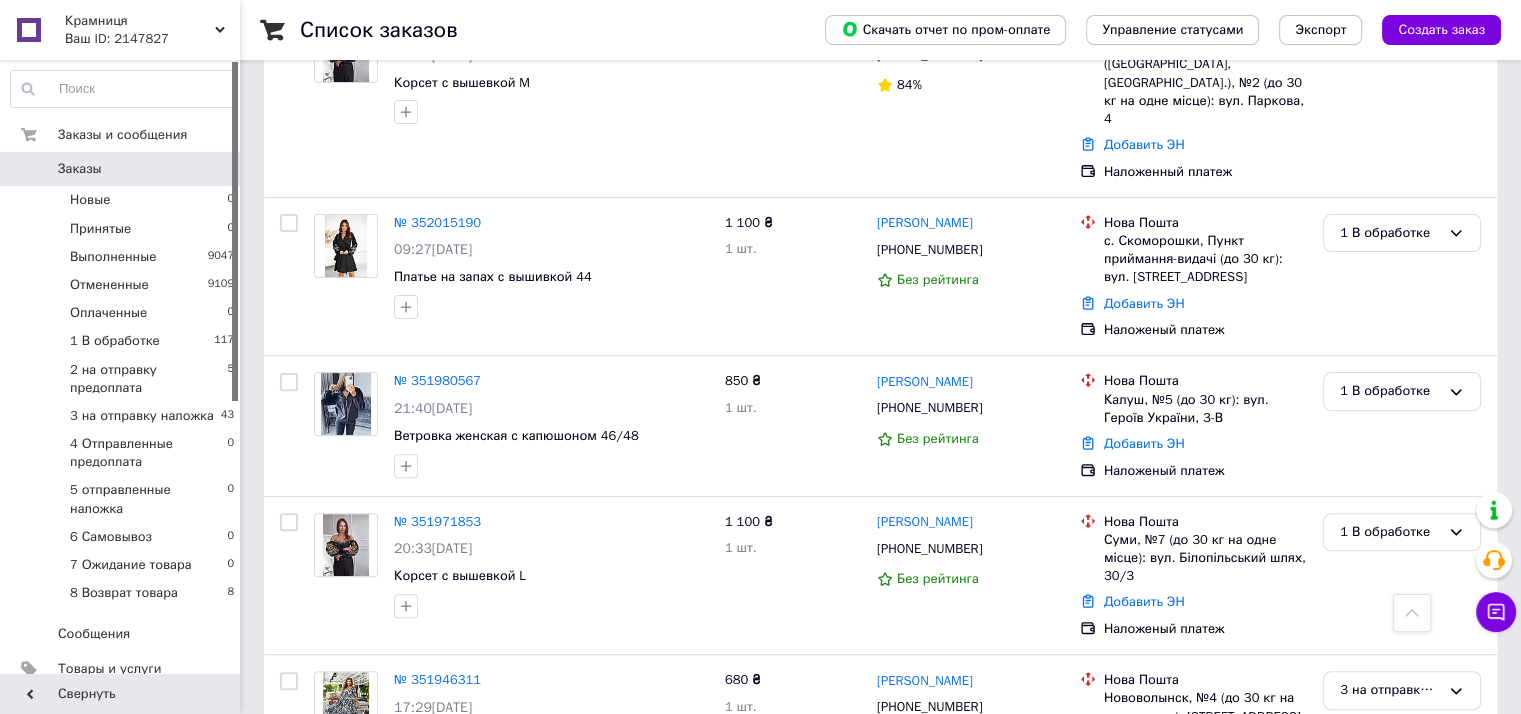 scroll, scrollTop: 600, scrollLeft: 0, axis: vertical 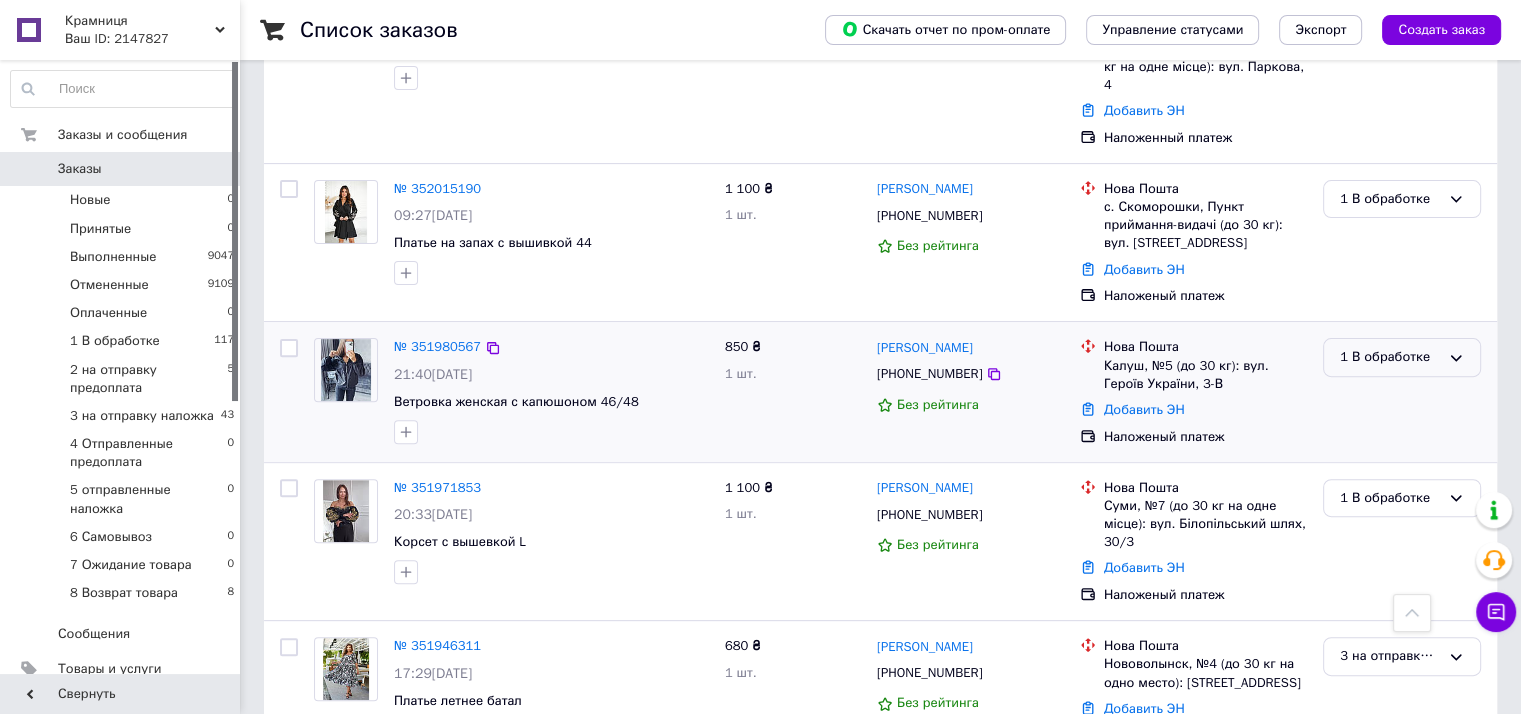 click on "1 В обработке" at bounding box center [1390, 357] 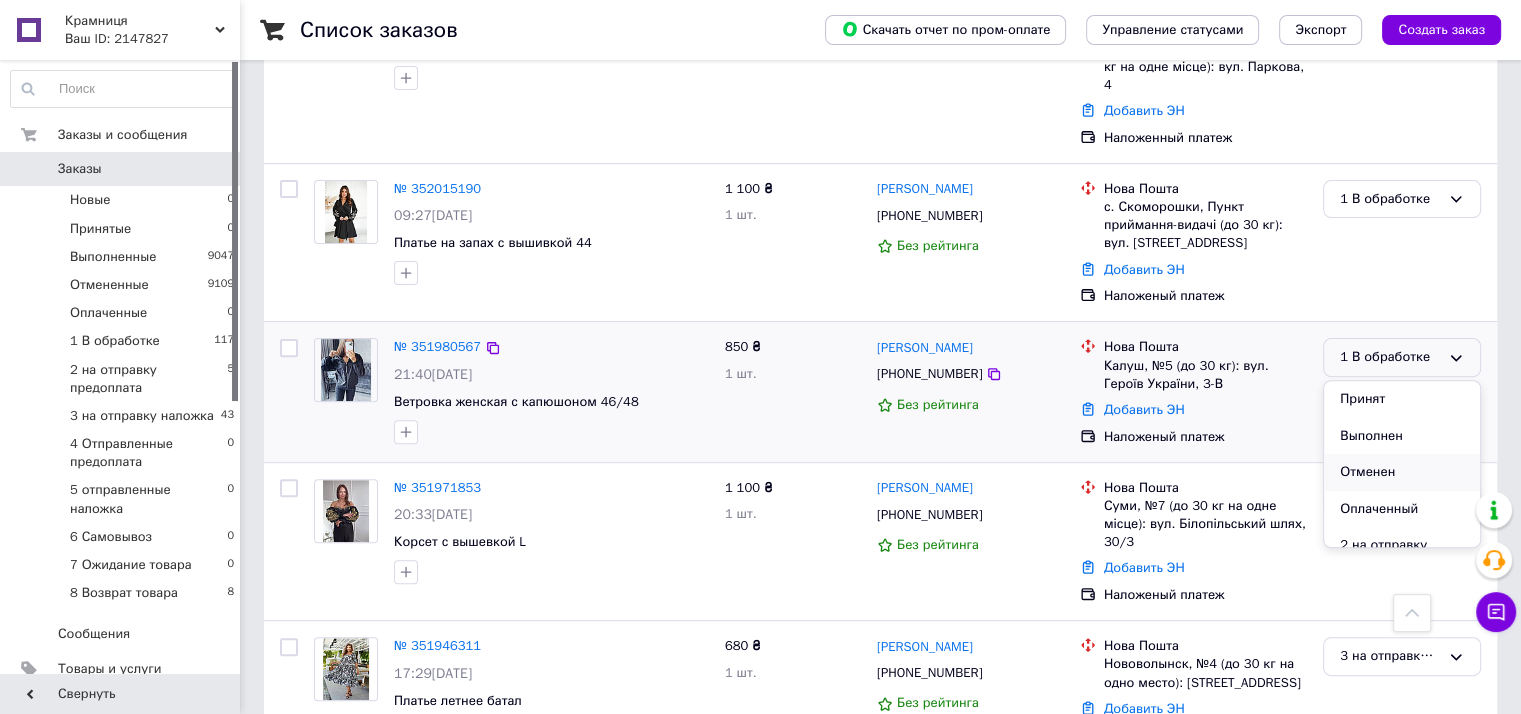 click on "Отменен" at bounding box center [1402, 472] 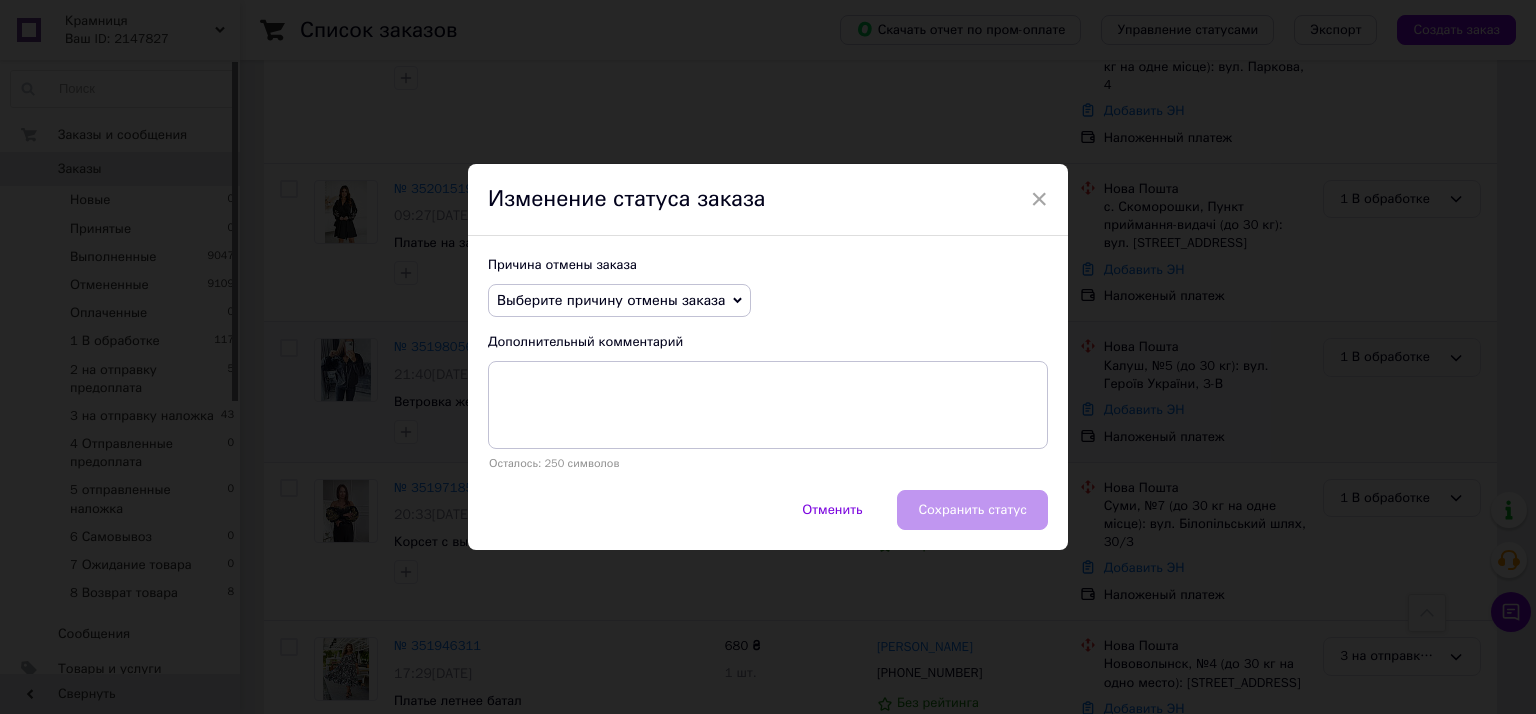 click on "Выберите причину отмены заказа" at bounding box center (611, 300) 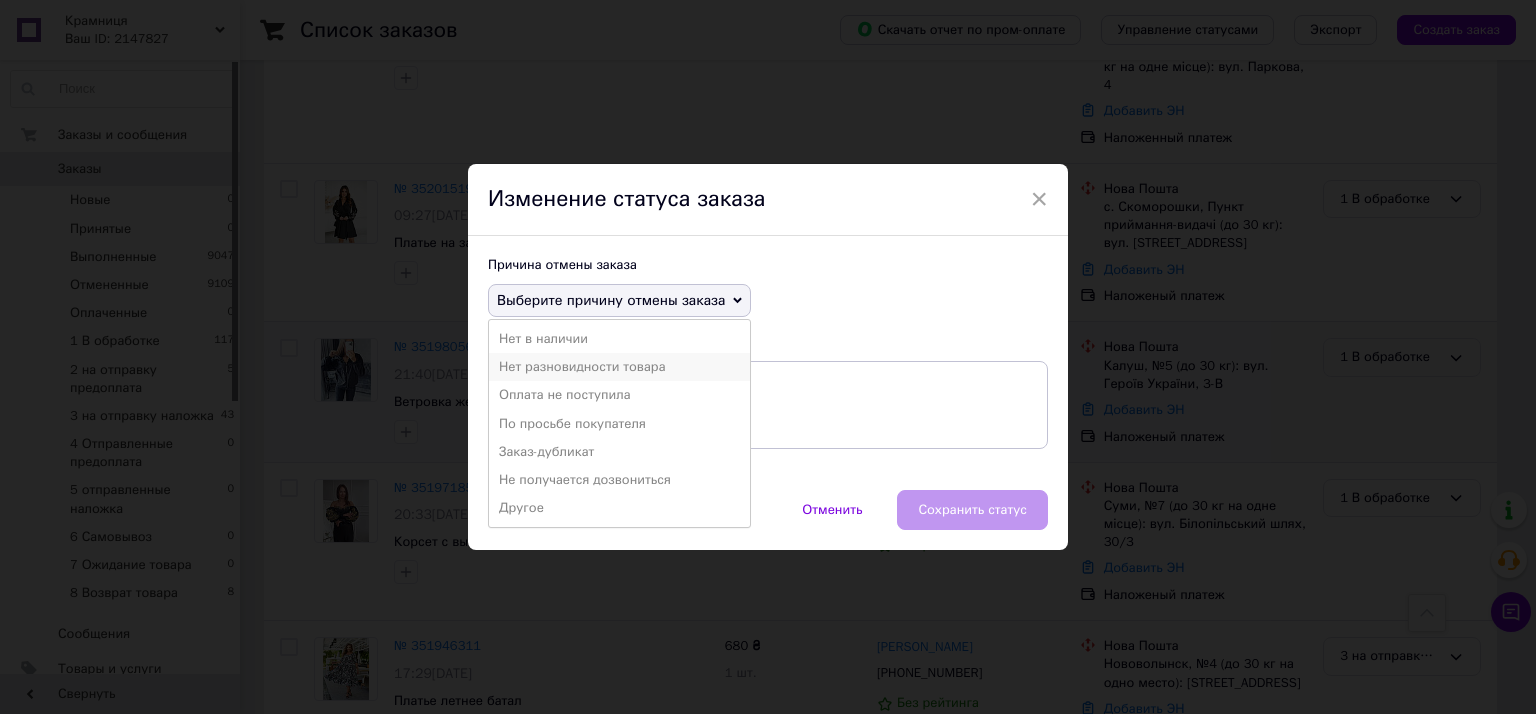 click on "Нет разновидности товара" at bounding box center [619, 367] 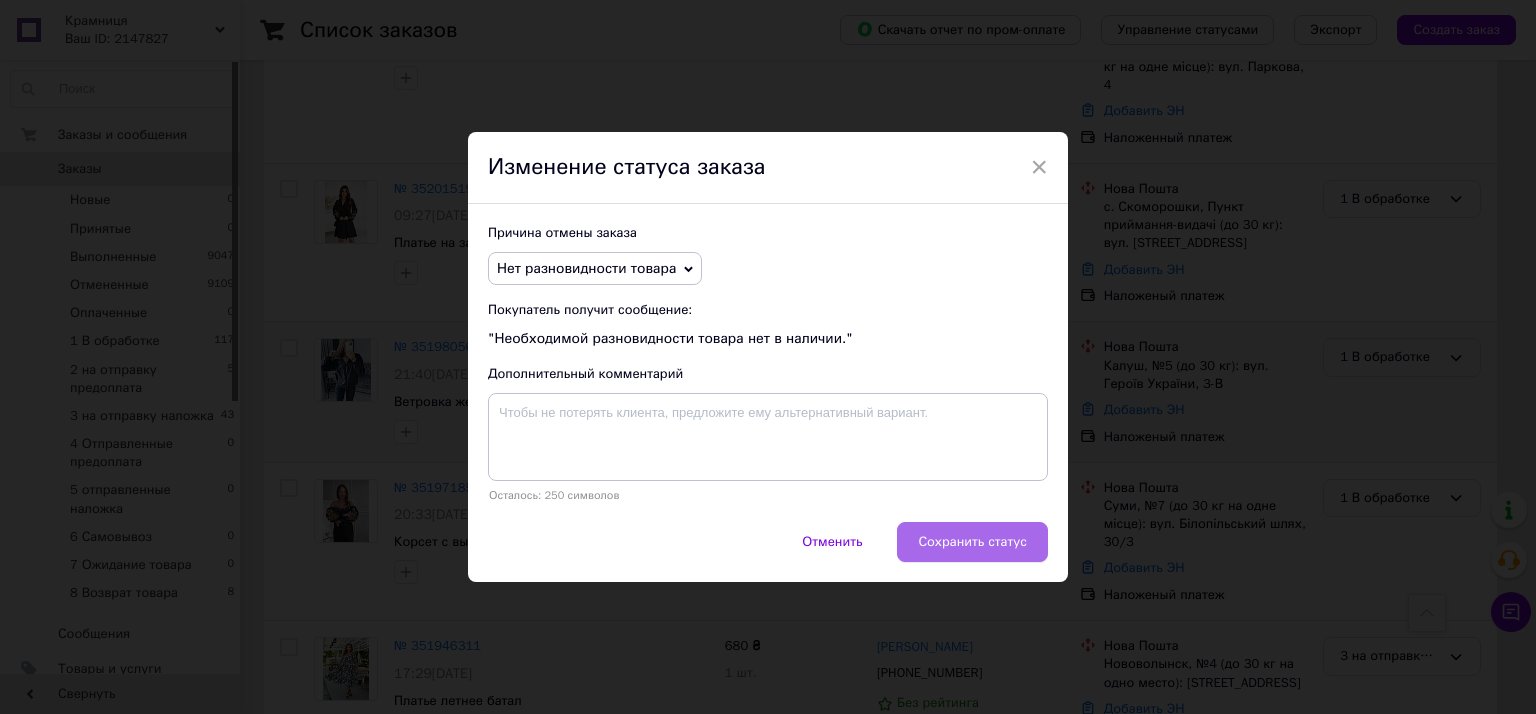 click on "Сохранить статус" at bounding box center (972, 542) 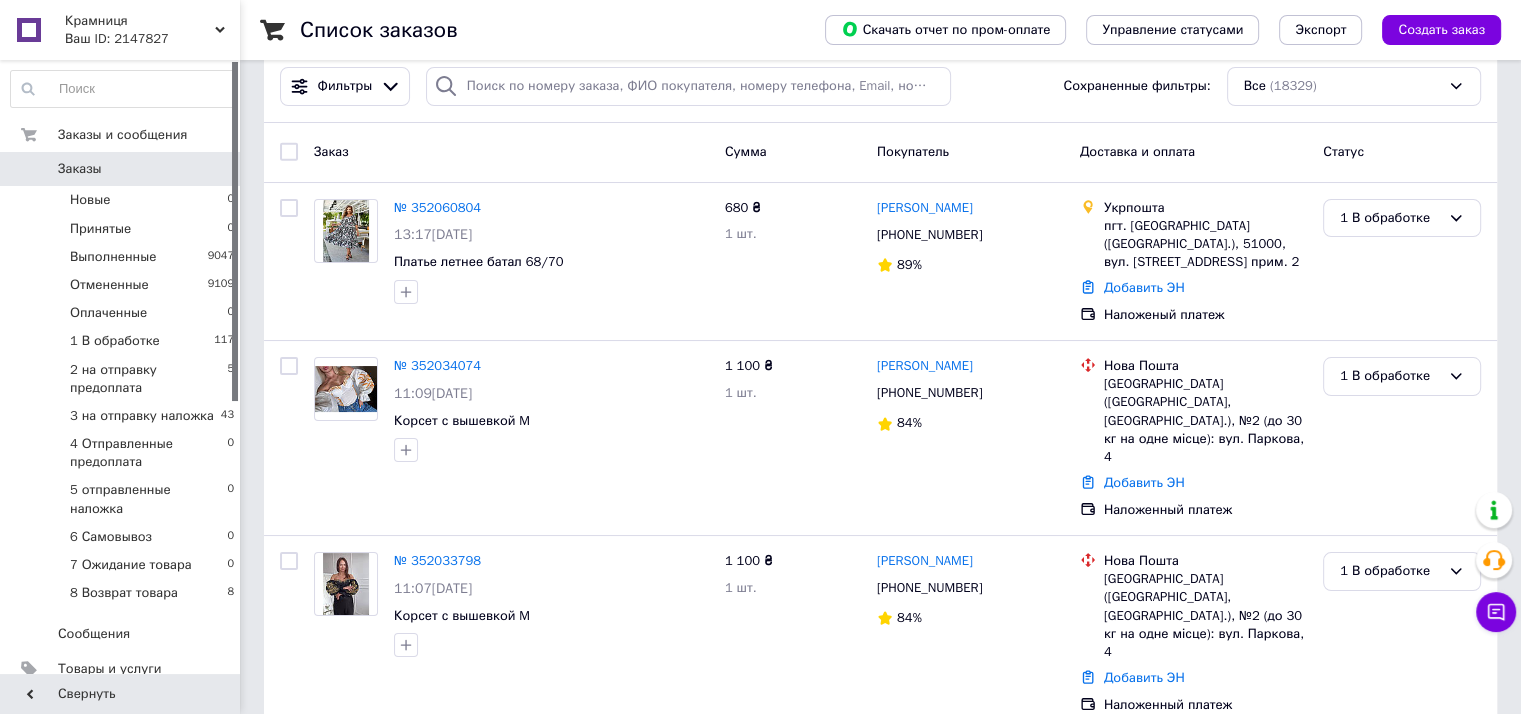 scroll, scrollTop: 0, scrollLeft: 0, axis: both 